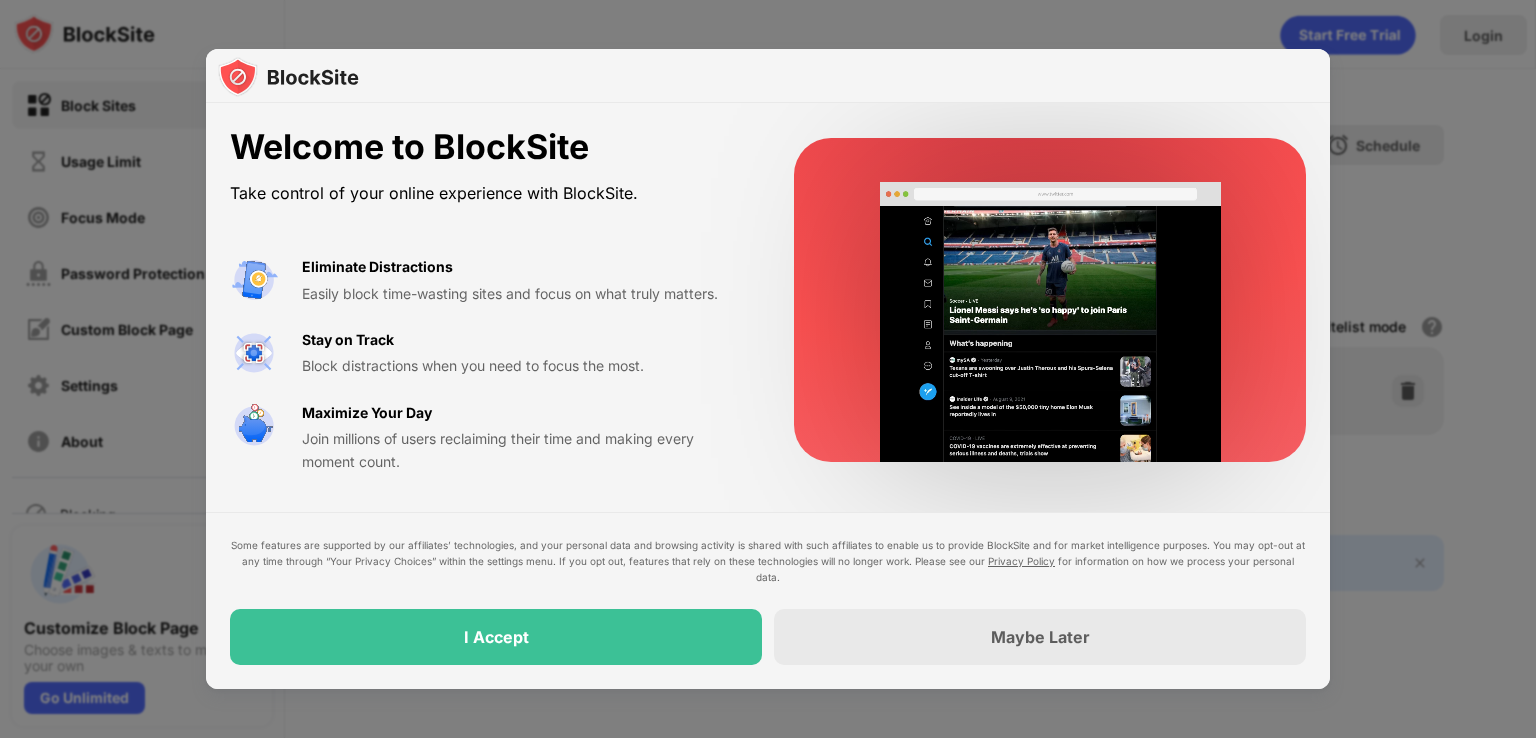 scroll, scrollTop: 0, scrollLeft: 0, axis: both 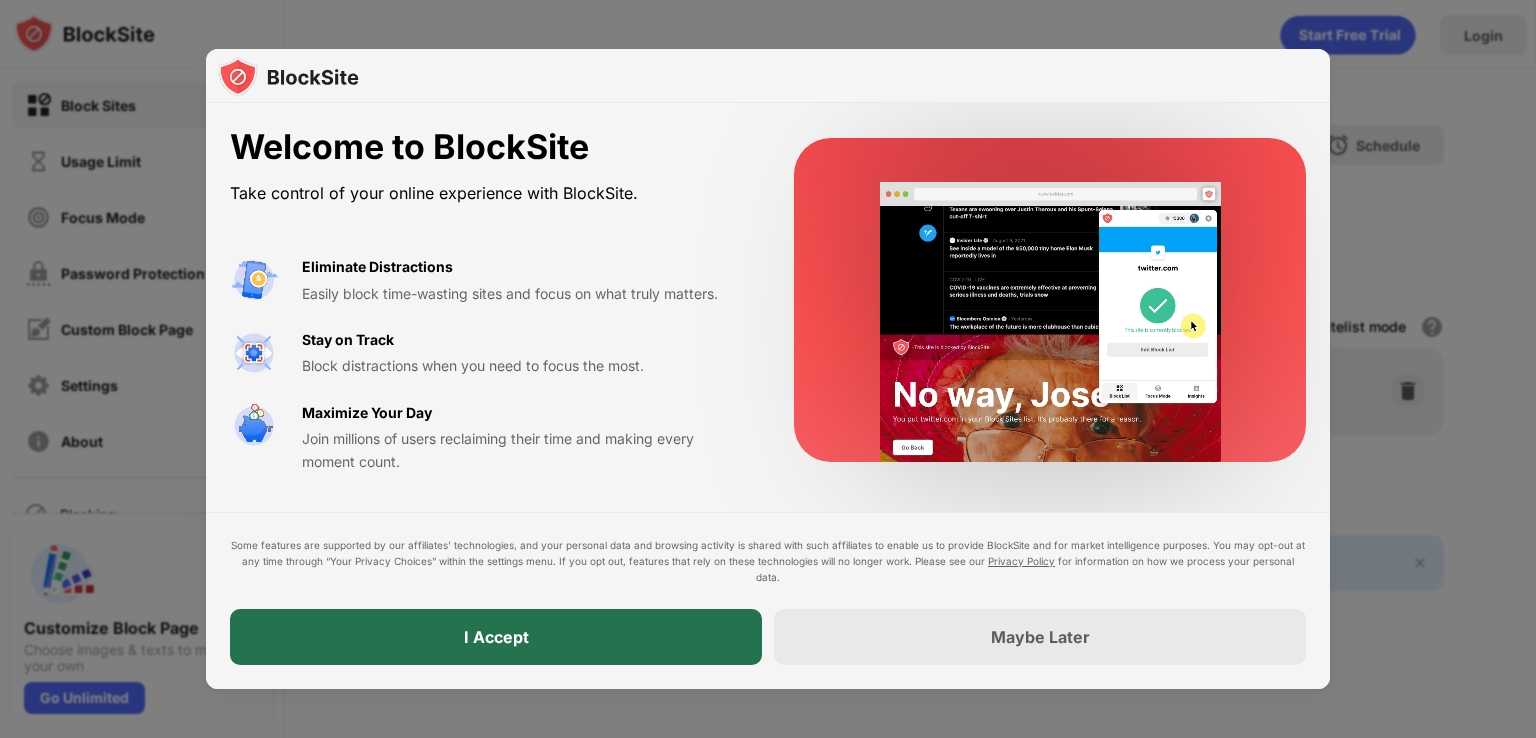 click on "I Accept" at bounding box center [496, 637] 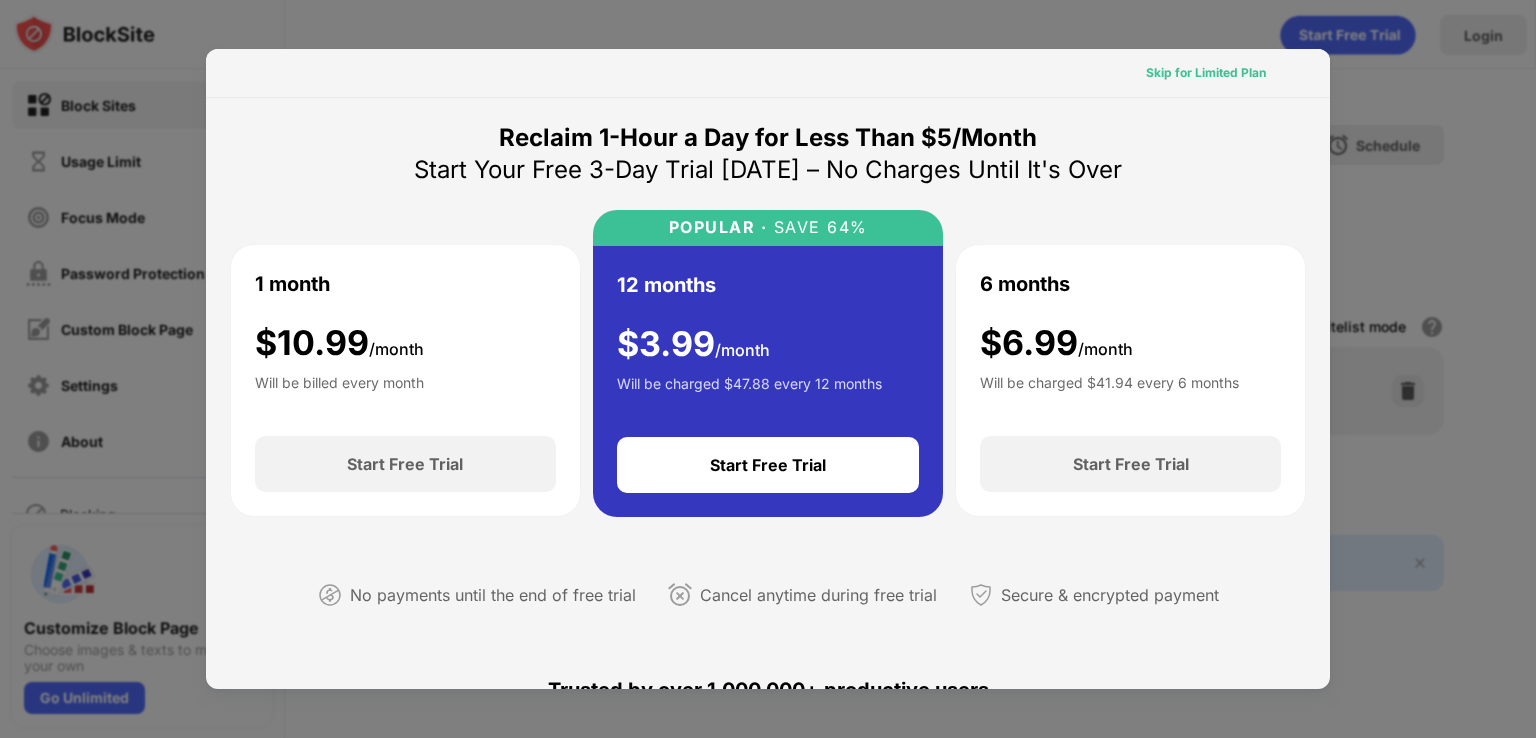 click on "Skip for Limited Plan" at bounding box center [1206, 73] 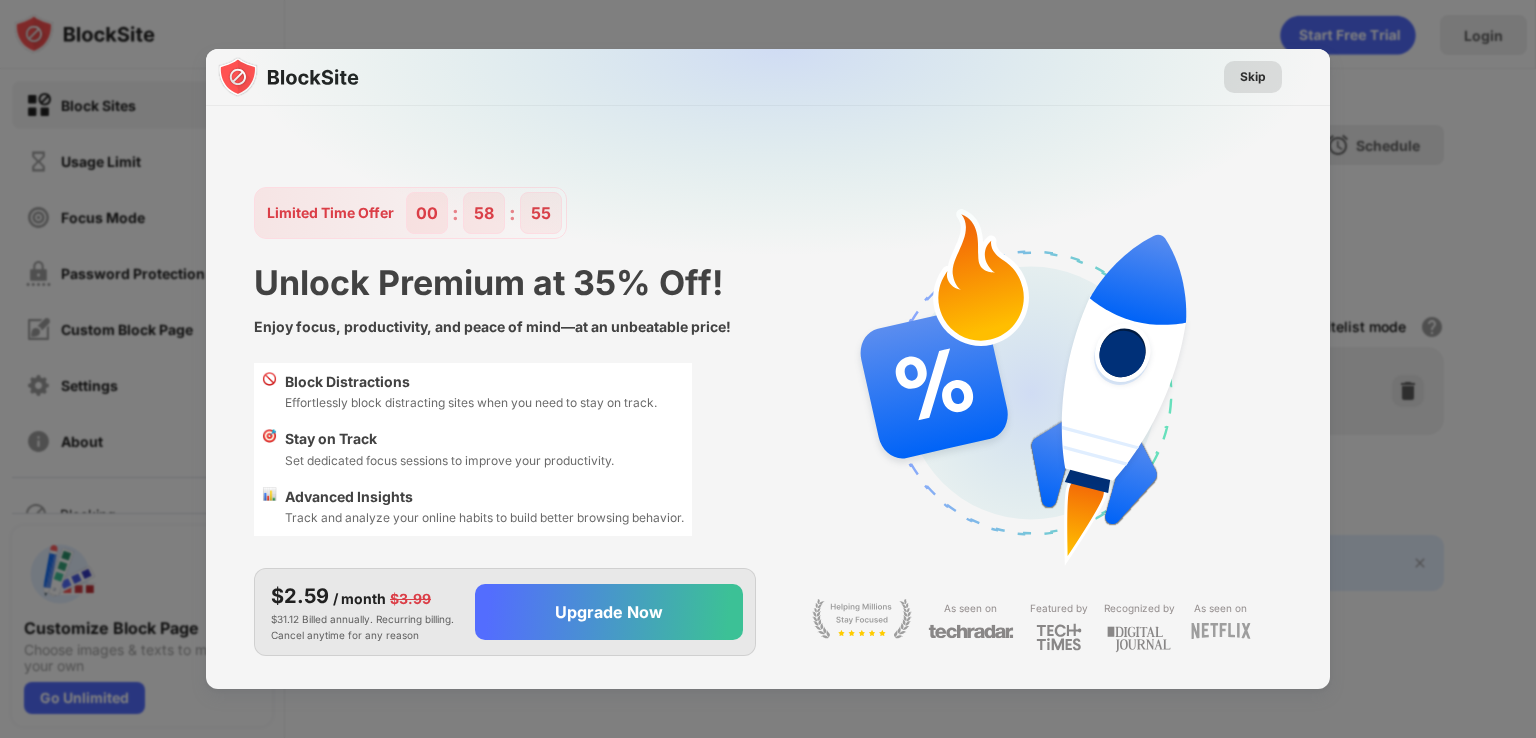 click on "Skip" at bounding box center (1253, 77) 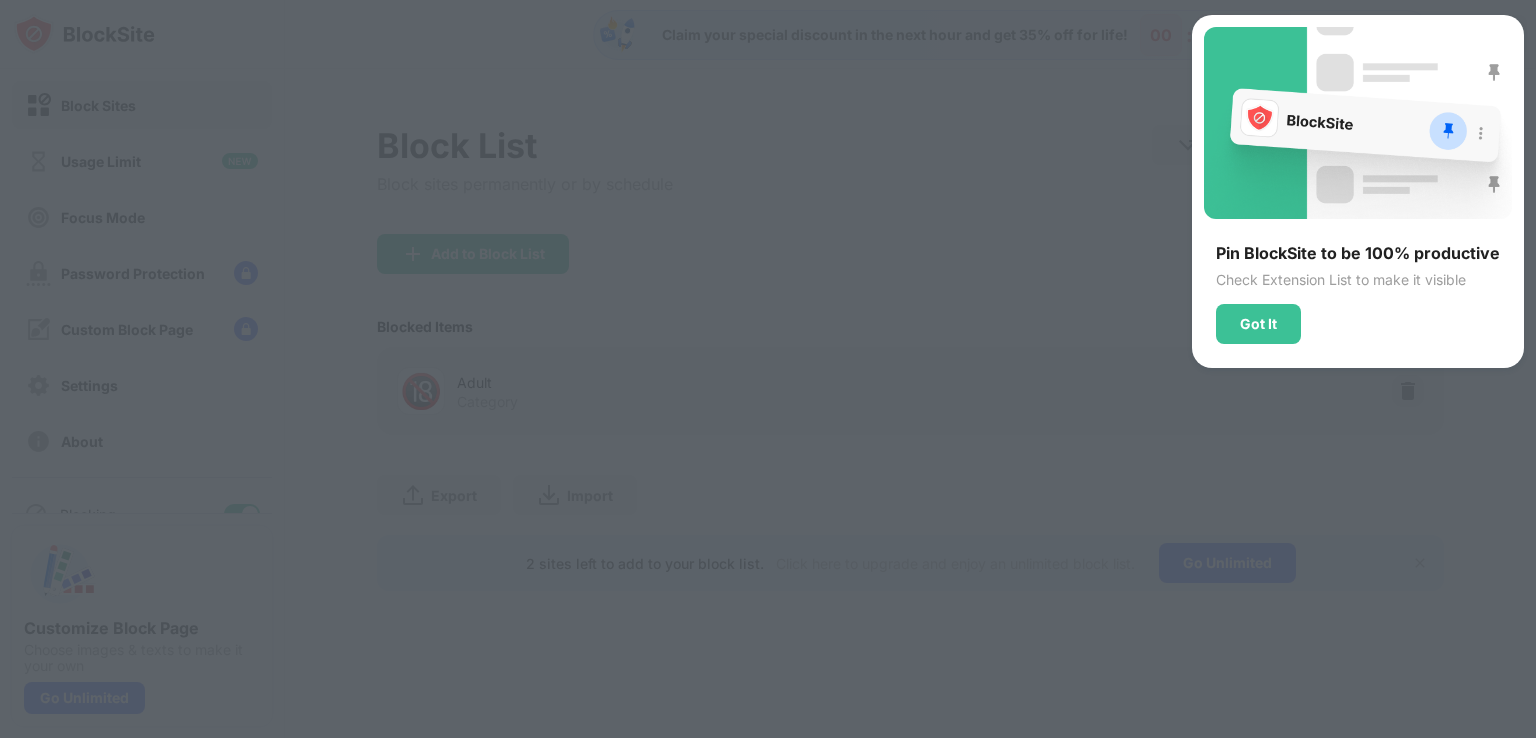 click at bounding box center (768, 369) 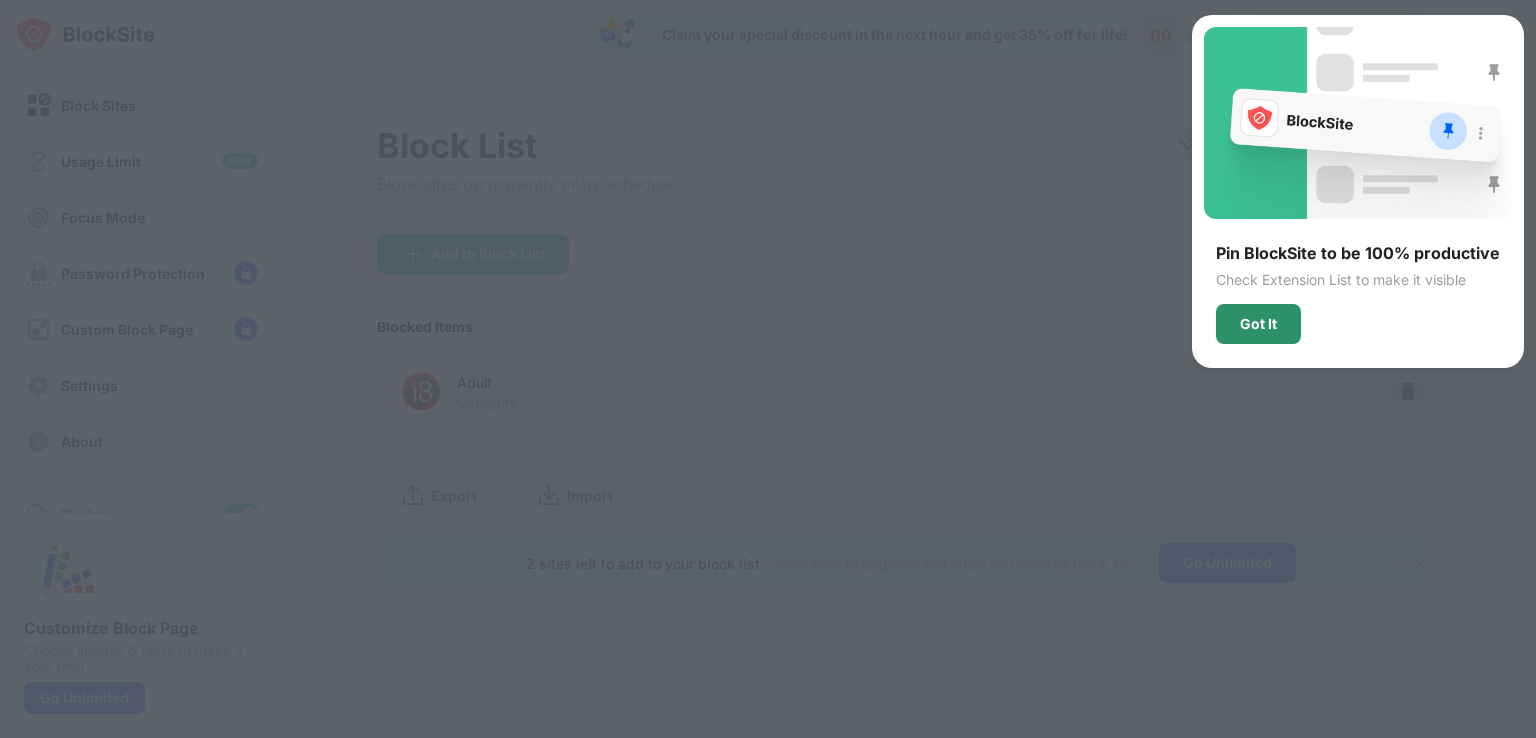 click on "Got It" at bounding box center (1258, 324) 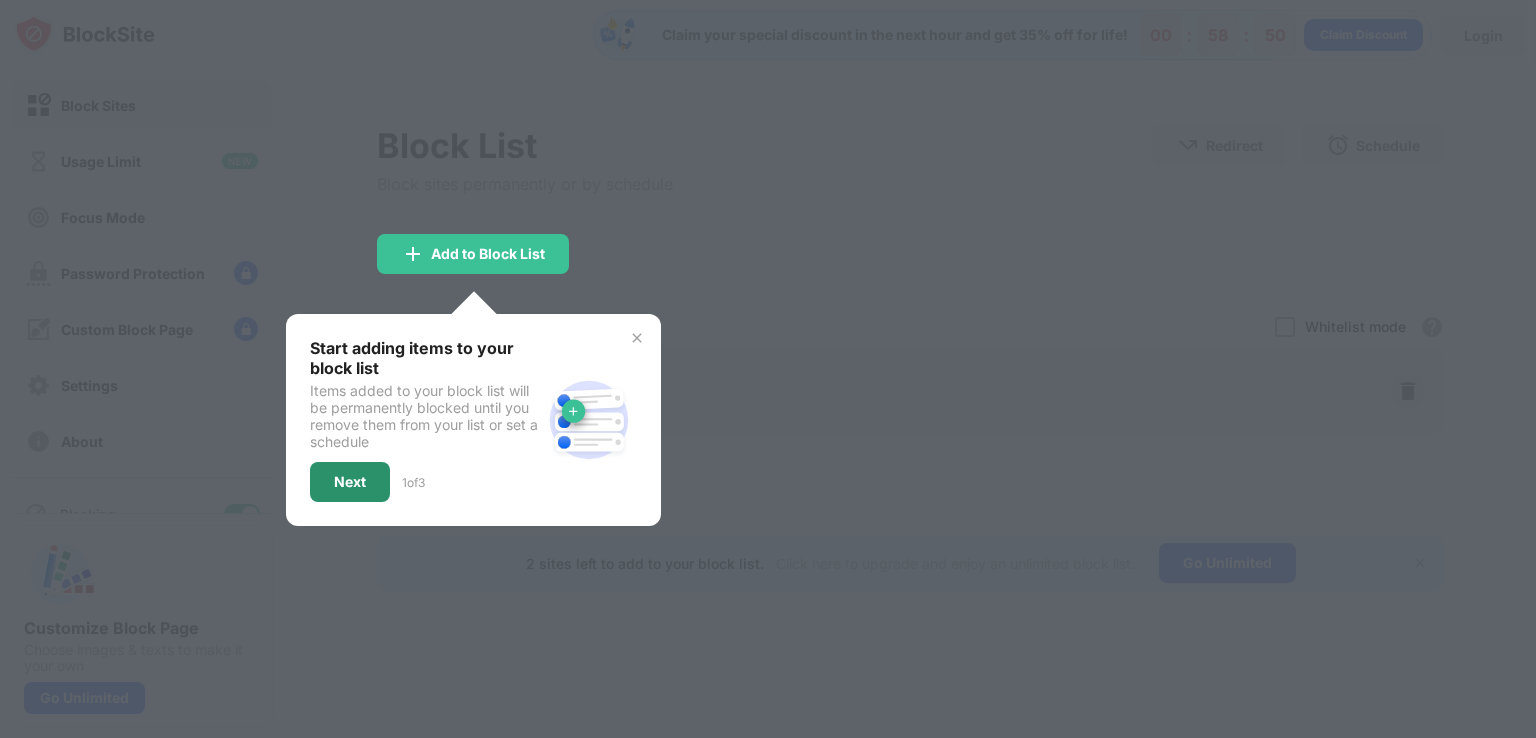 click on "Next" at bounding box center [350, 482] 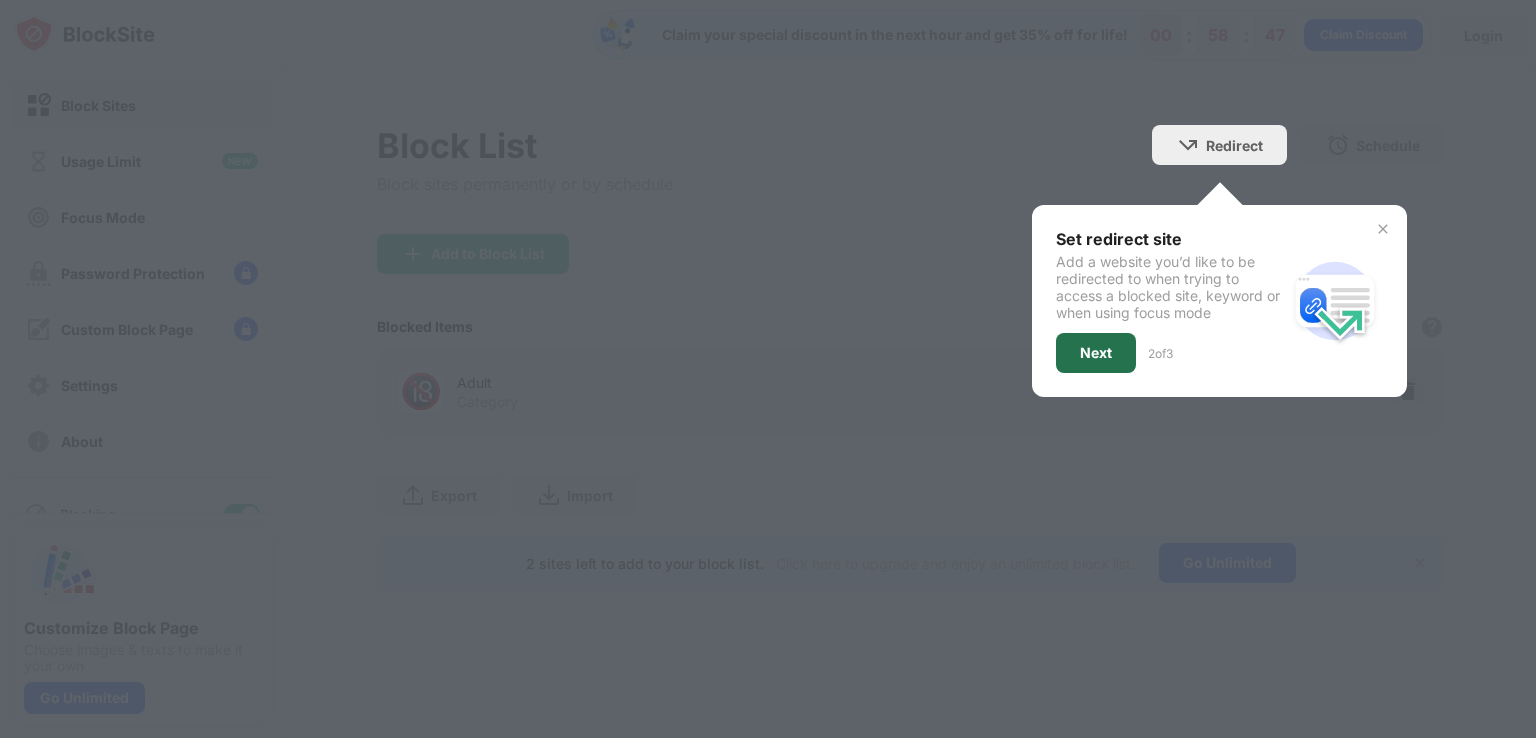 click on "Next" at bounding box center [1096, 353] 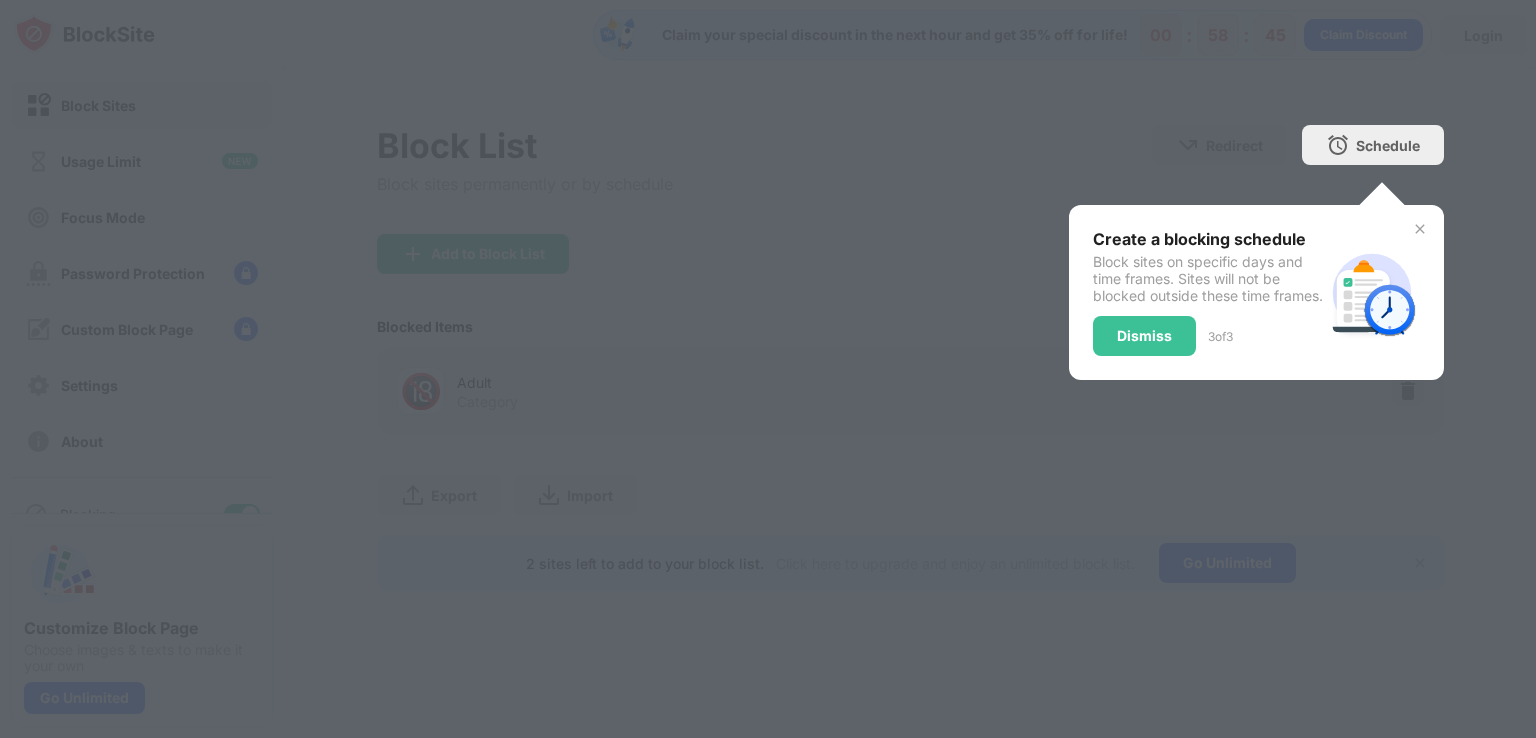 click on "Dismiss" at bounding box center (1144, 336) 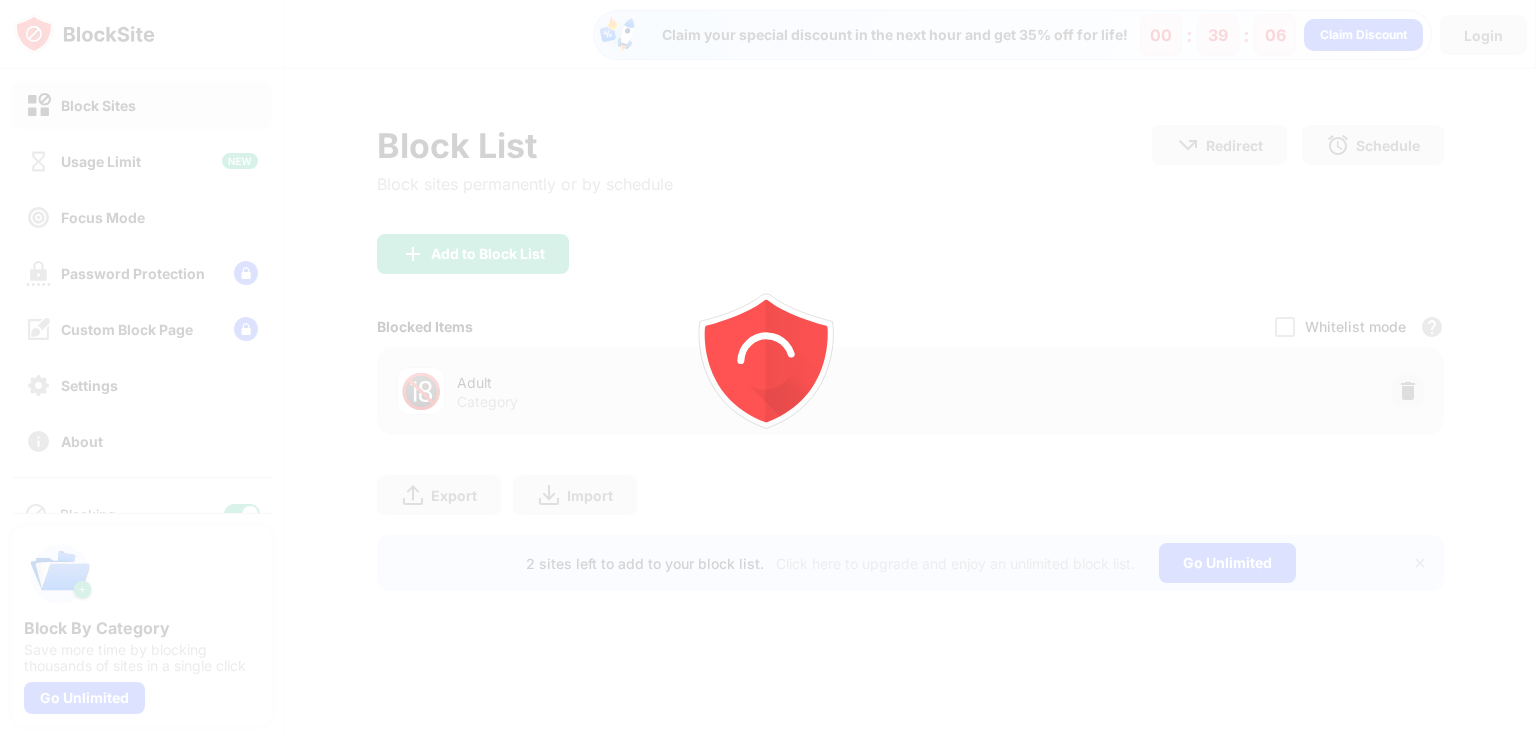 scroll, scrollTop: 0, scrollLeft: 0, axis: both 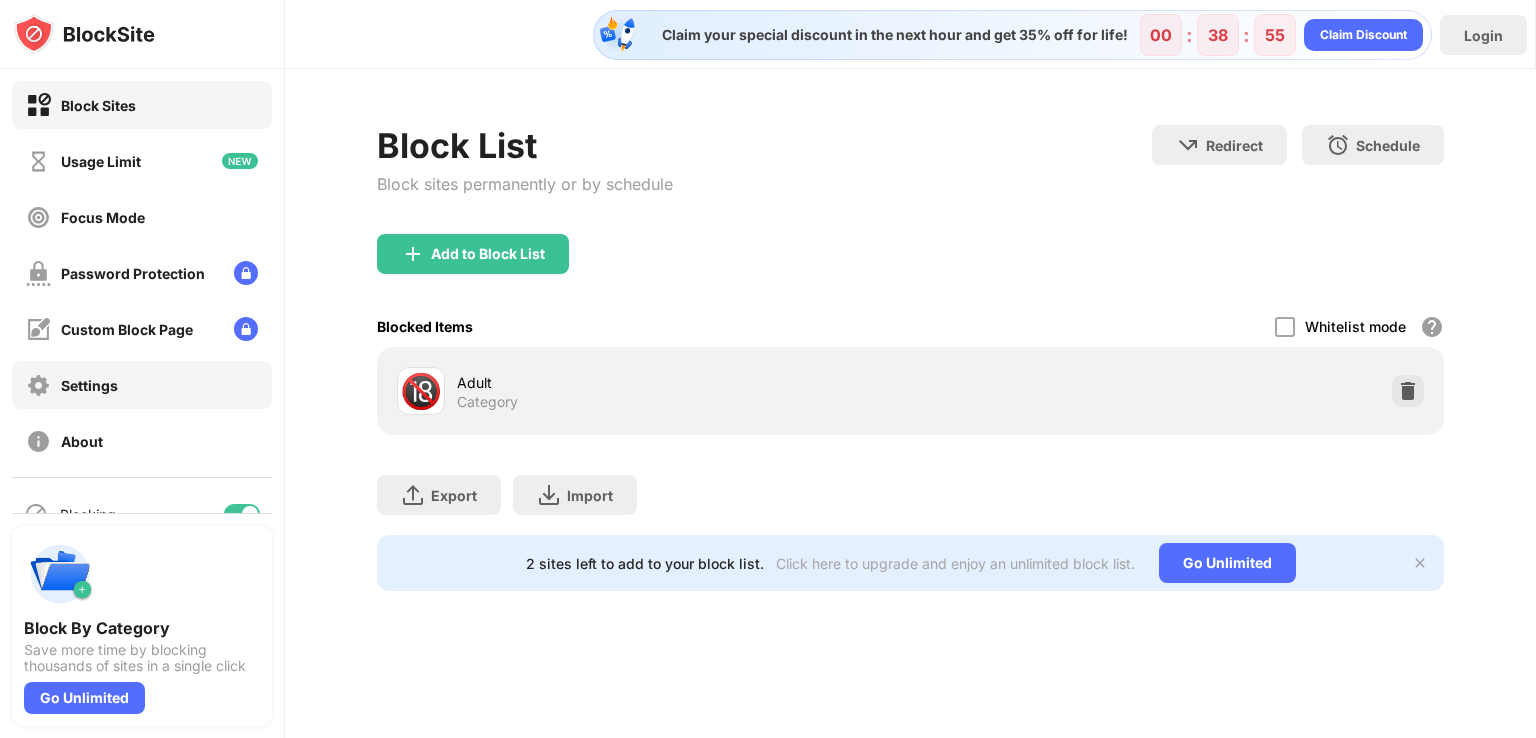 click on "Settings" at bounding box center (142, 385) 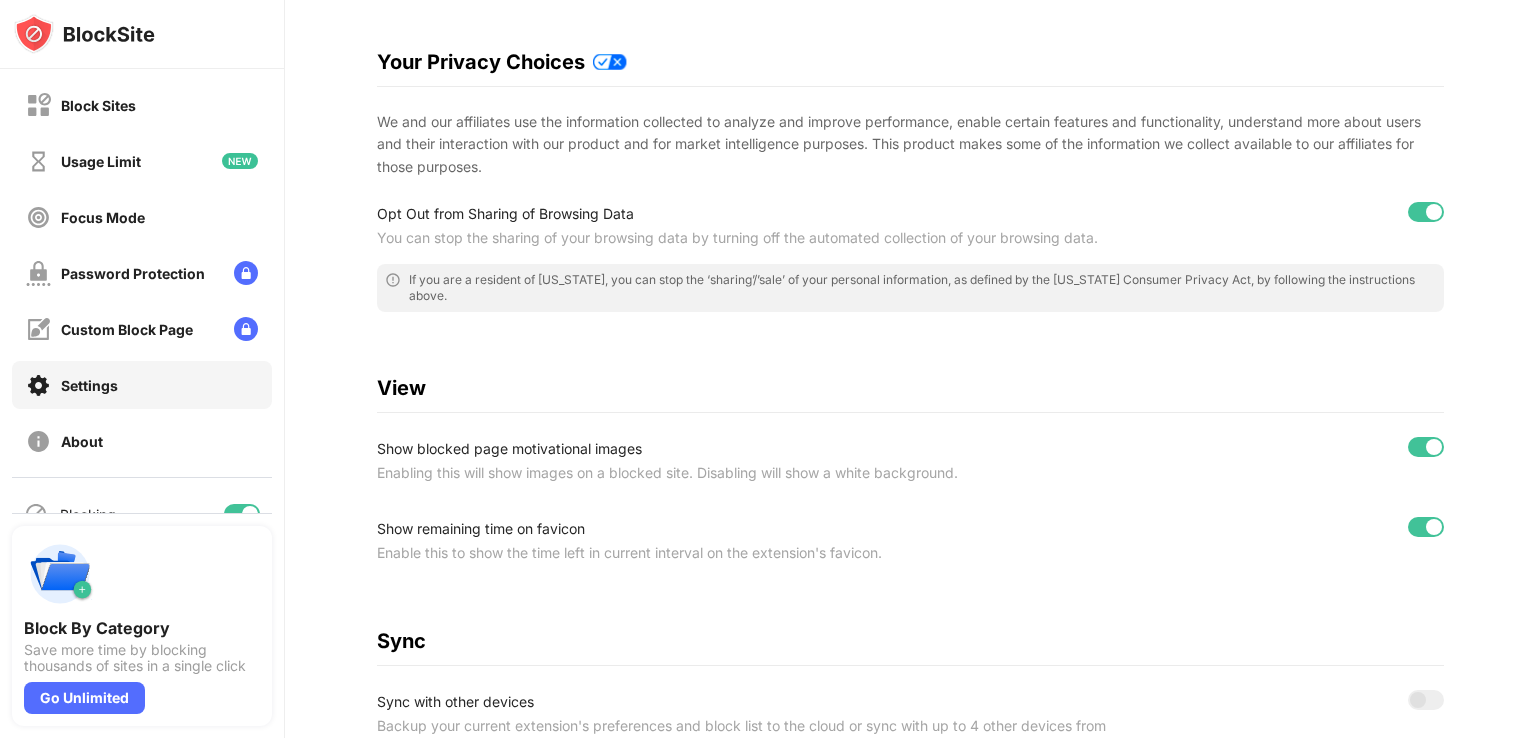 scroll, scrollTop: 0, scrollLeft: 0, axis: both 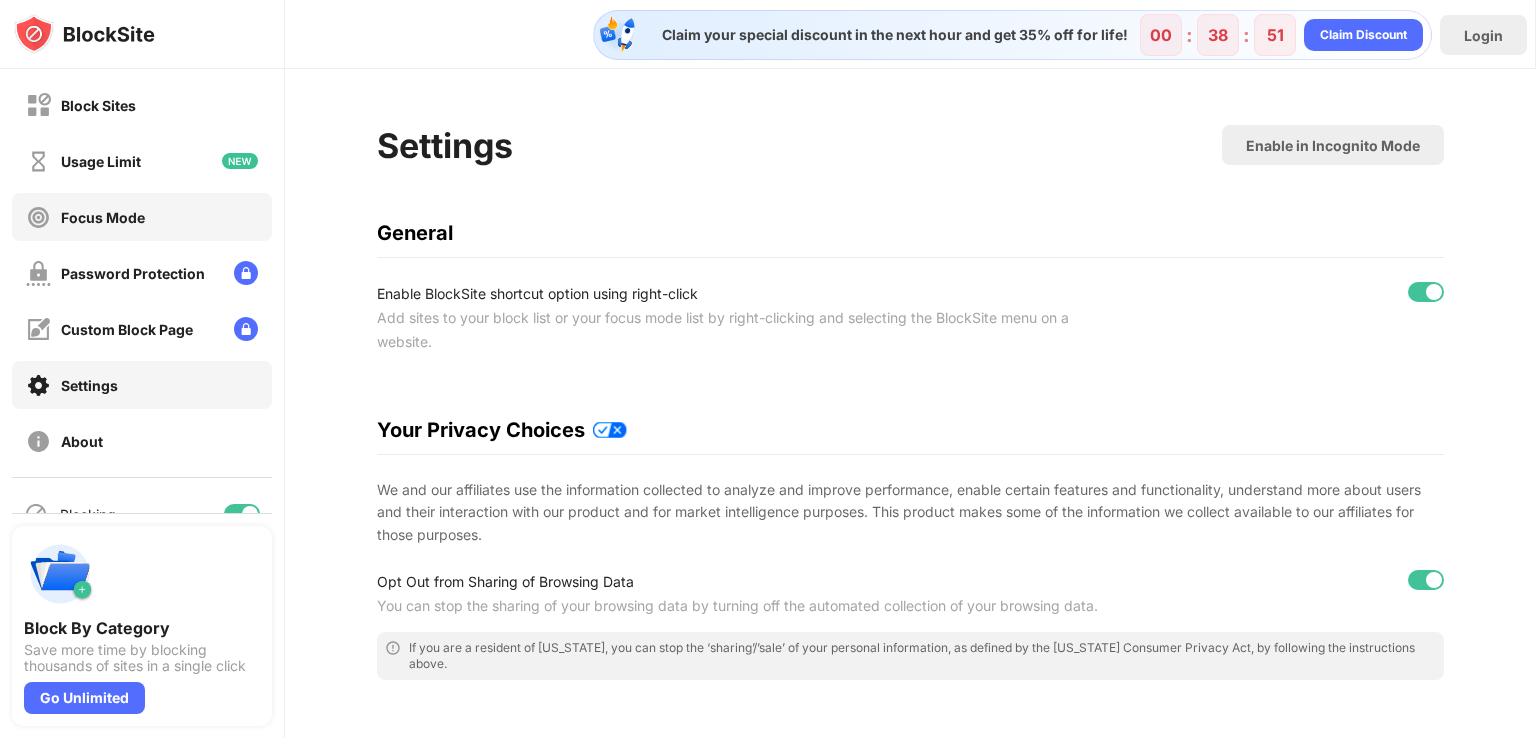click on "Focus Mode" at bounding box center (142, 217) 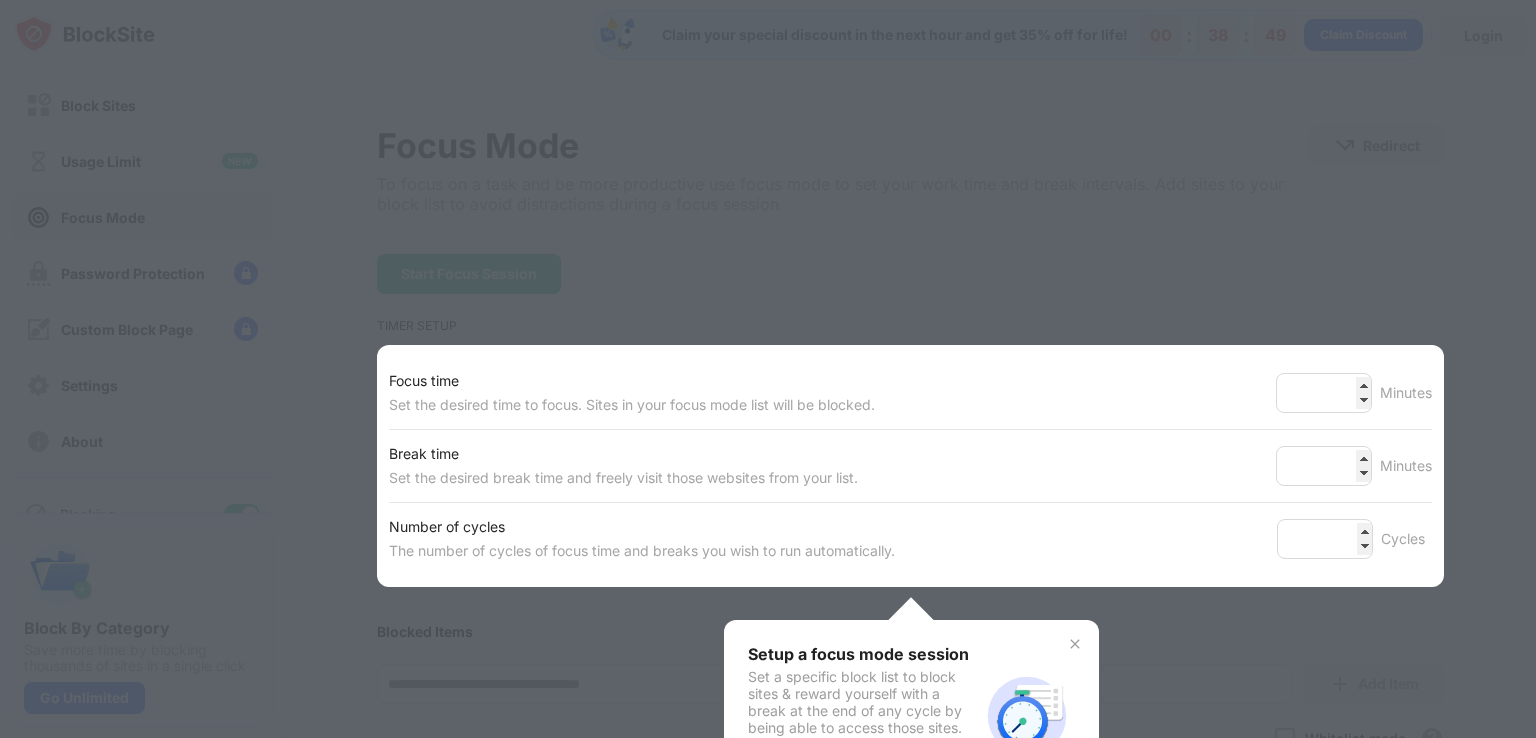 click at bounding box center [768, 369] 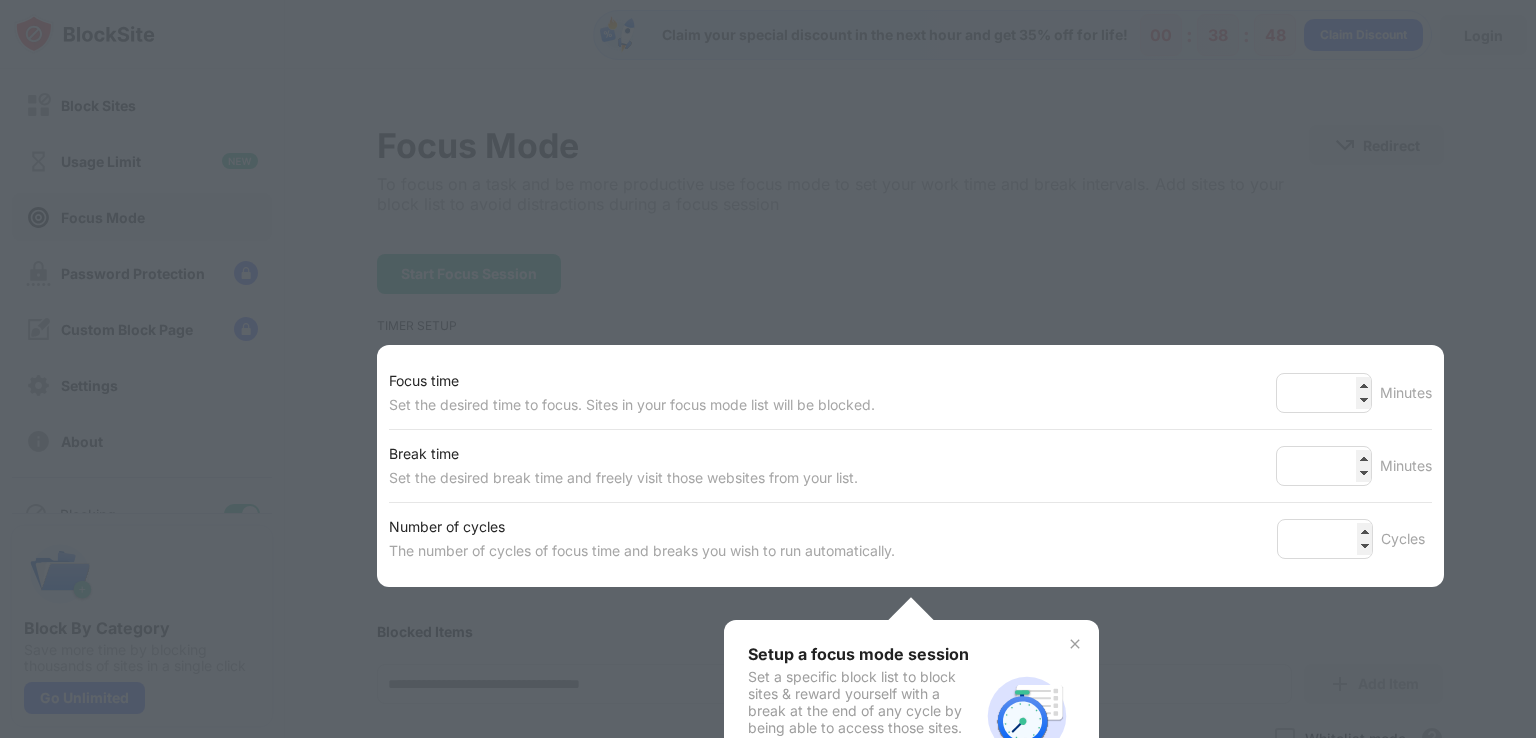 click at bounding box center [768, 369] 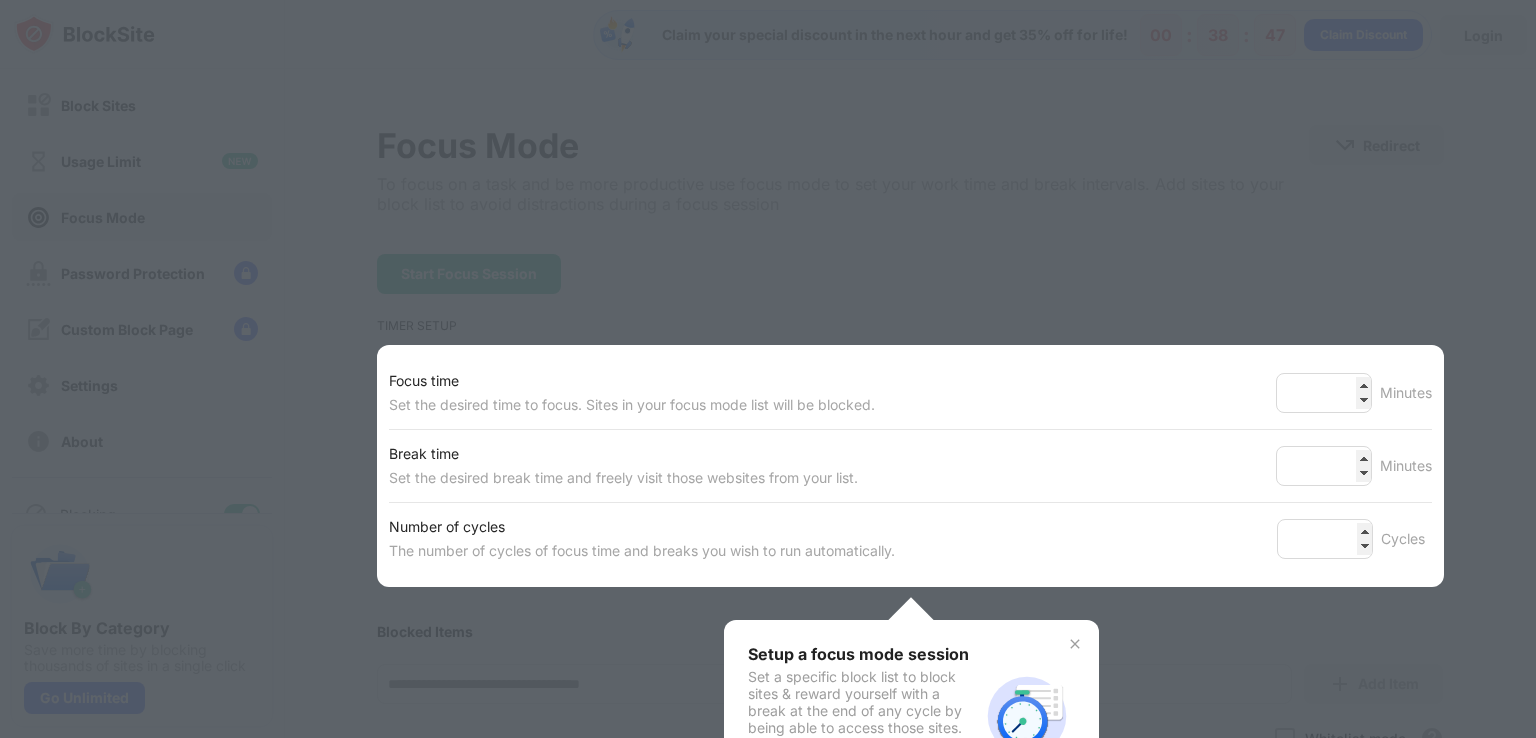 click at bounding box center (768, 369) 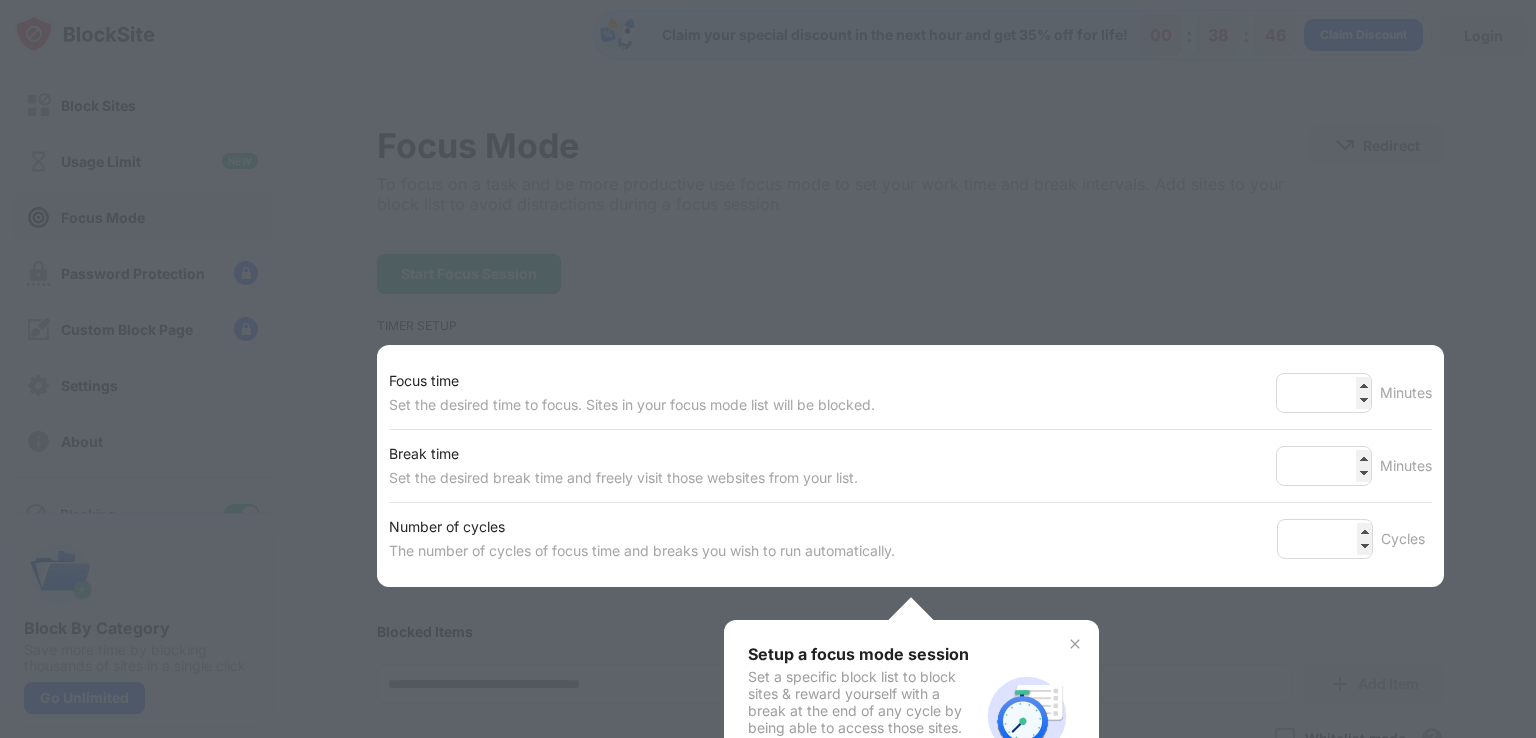 drag, startPoint x: 1032, startPoint y: 397, endPoint x: 470, endPoint y: -87, distance: 741.68726 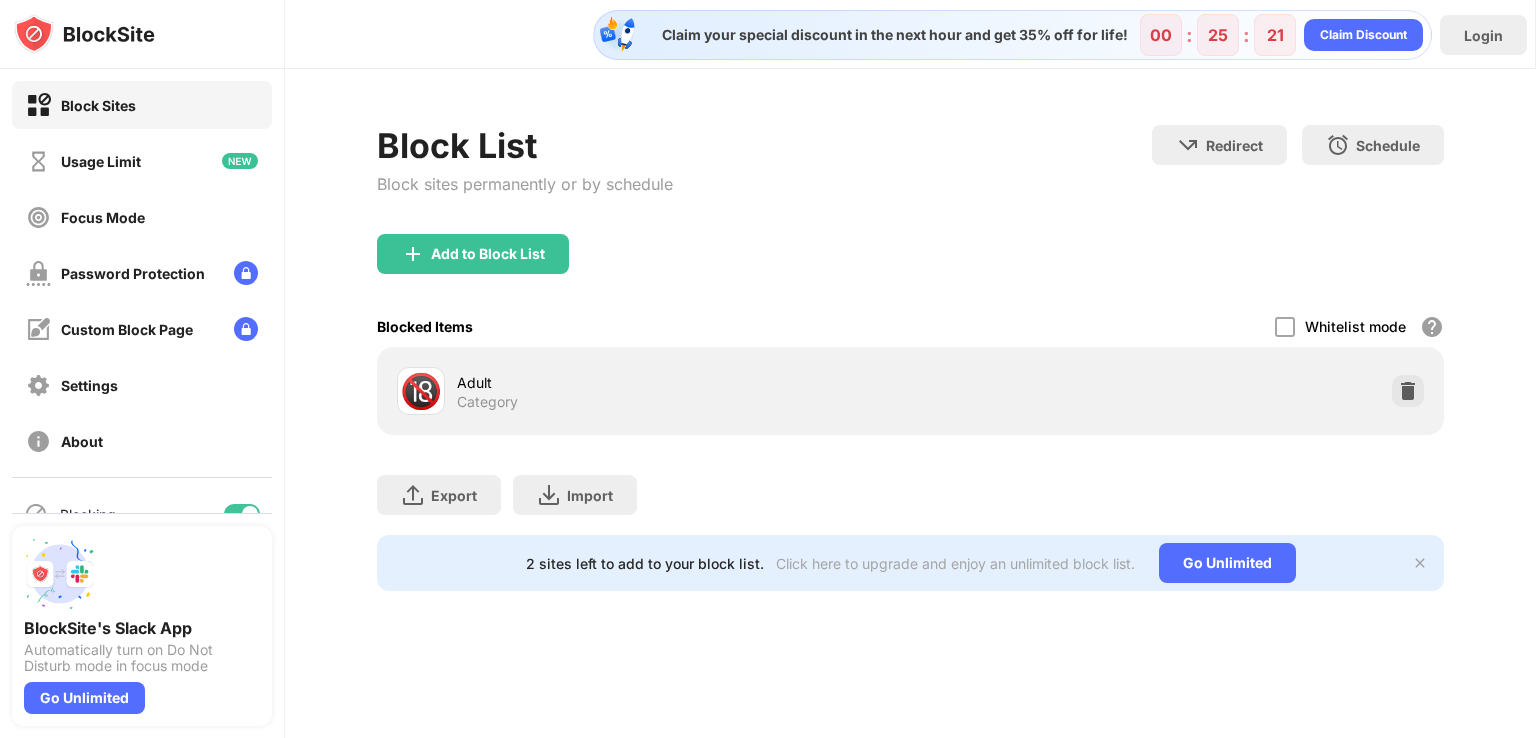 scroll, scrollTop: 0, scrollLeft: 0, axis: both 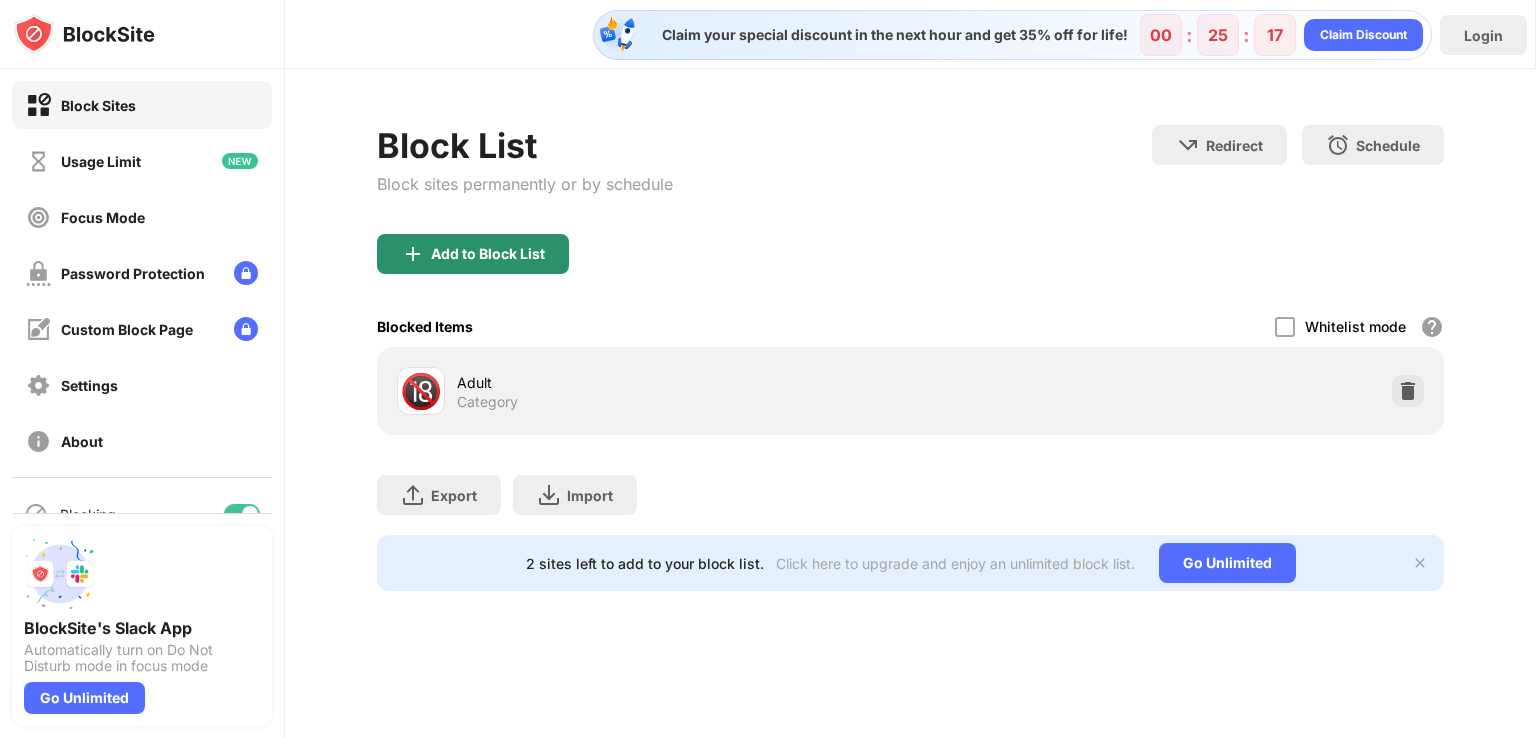 click on "Add to Block List" at bounding box center [473, 254] 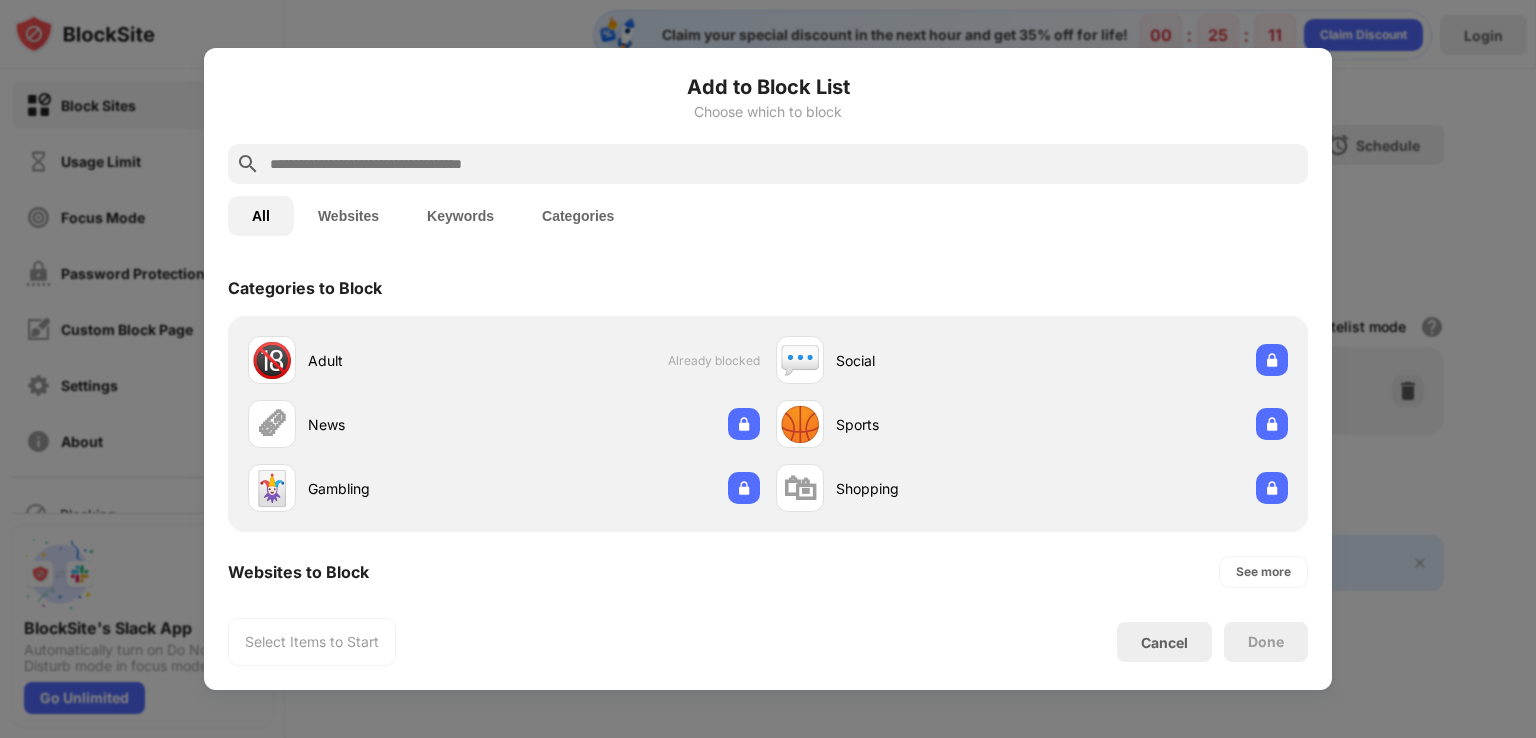 click on "Keywords" at bounding box center (460, 216) 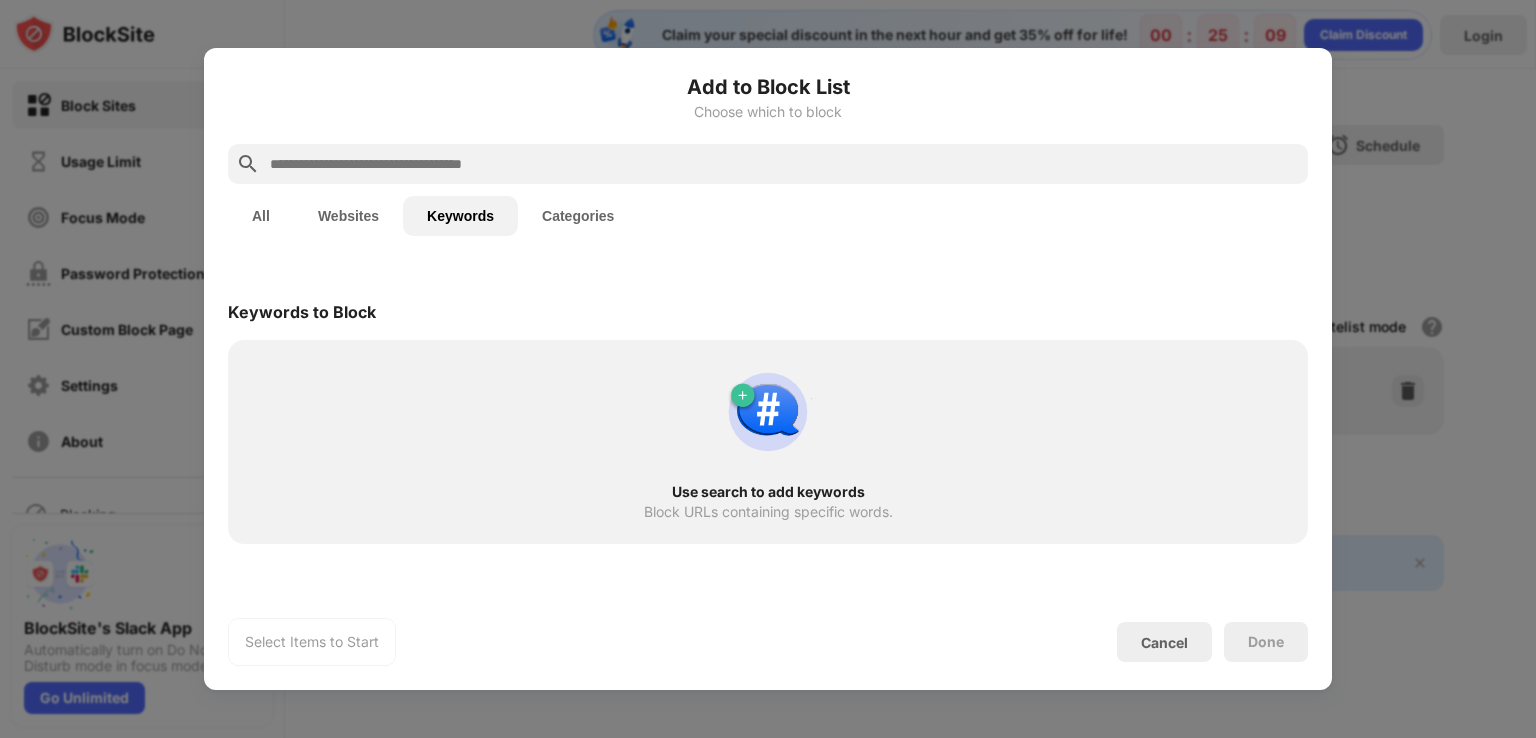 click on "Use search to add keywords Block URLs containing specific words." at bounding box center [768, 442] 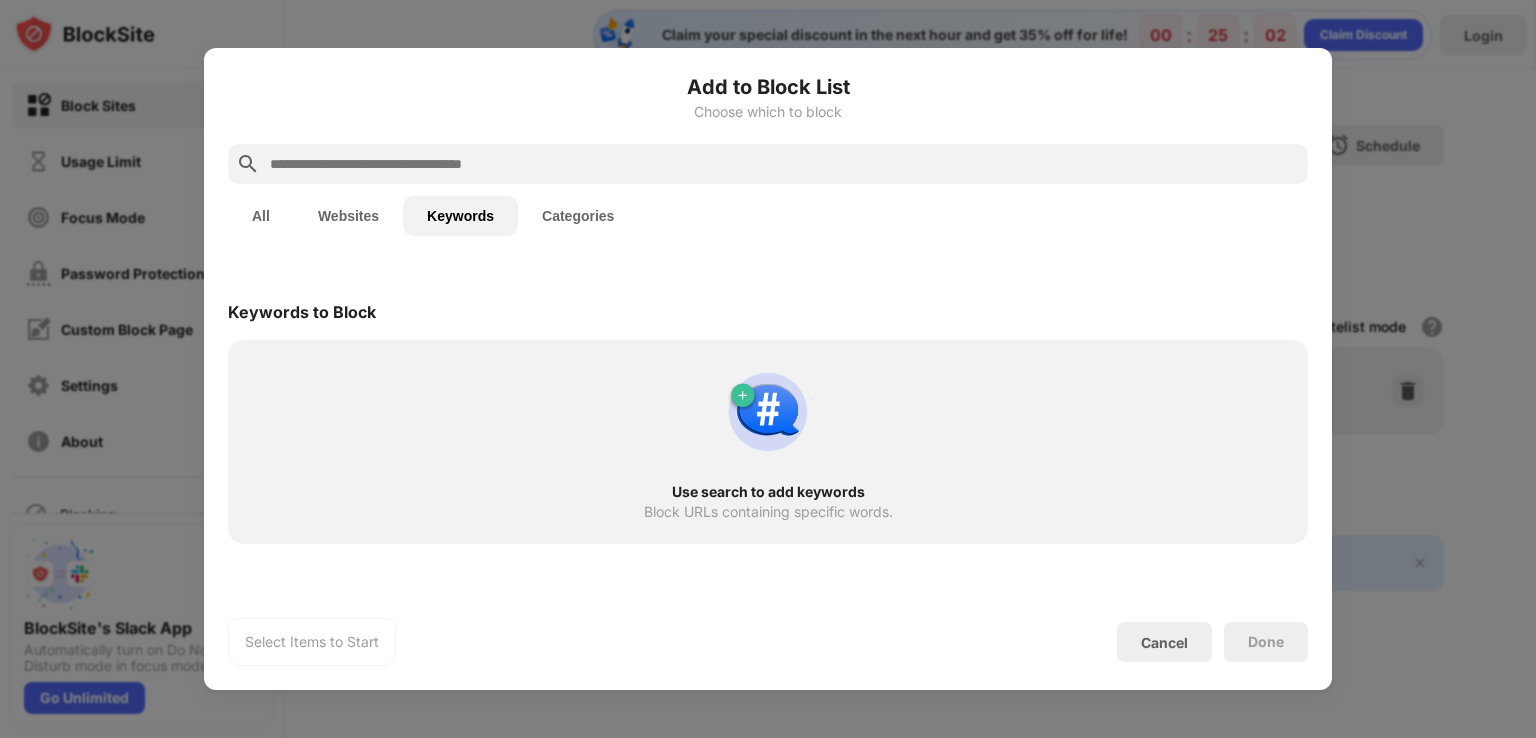 click on "Use search to add keywords Block URLs containing specific words." at bounding box center (768, 442) 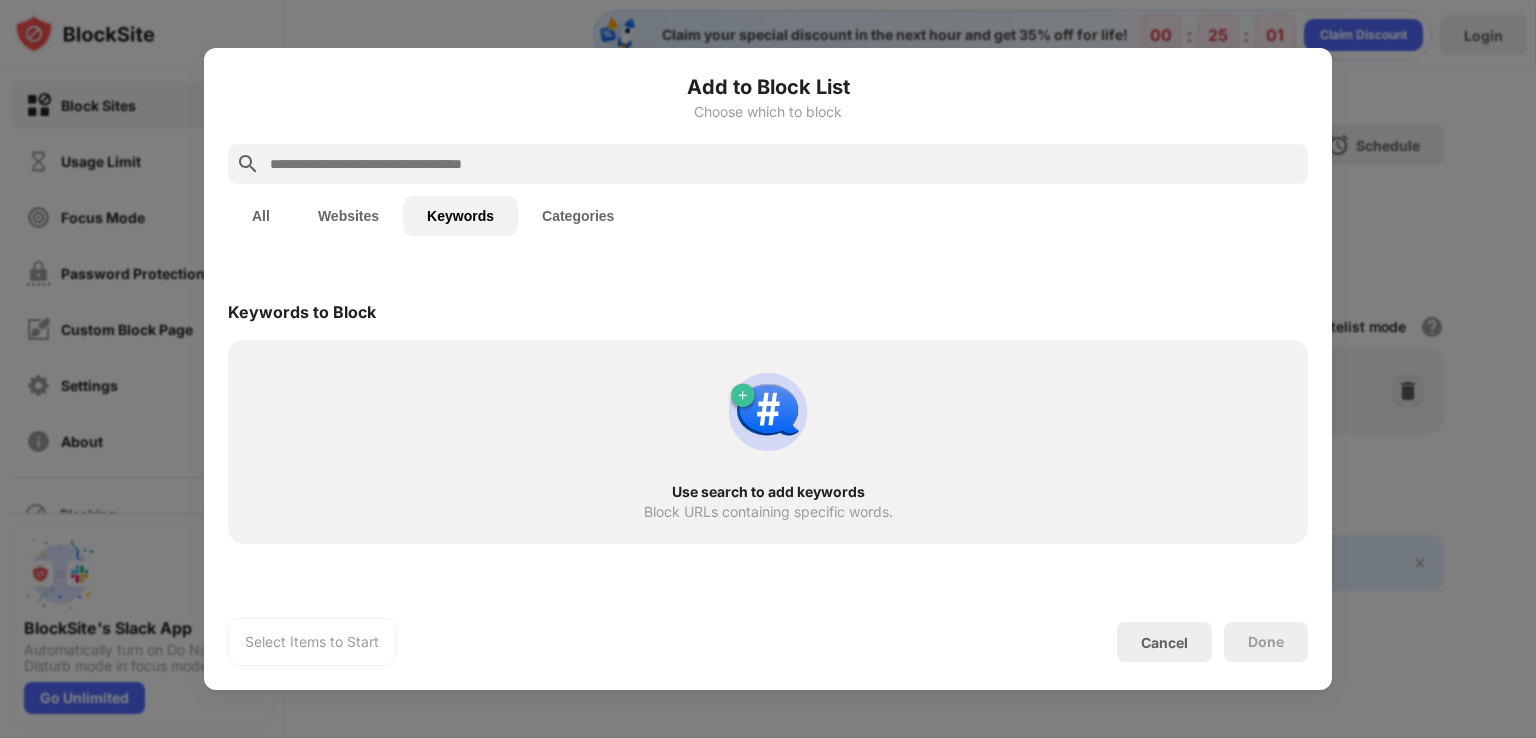 click on "Select Items to Start" at bounding box center (312, 642) 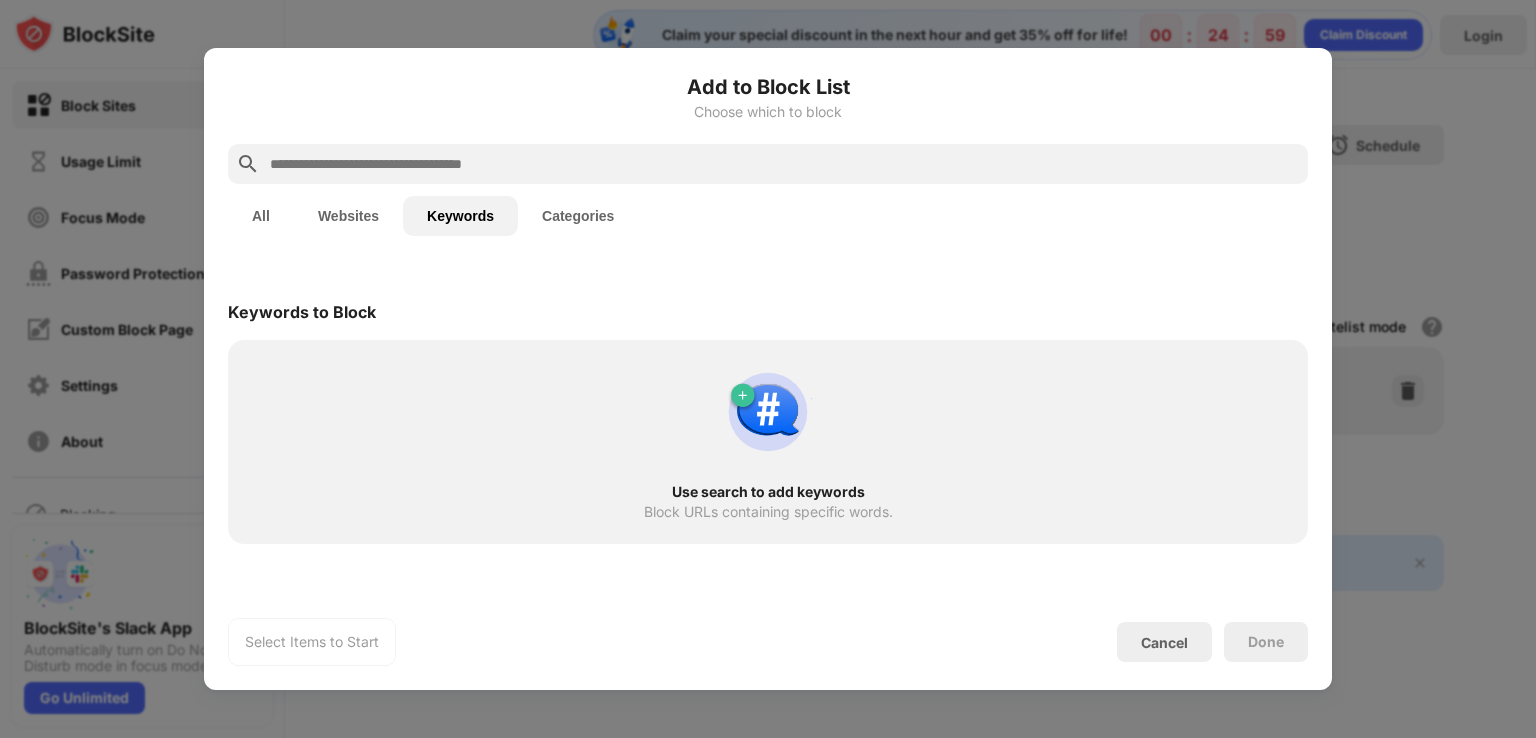 click on "Categories" at bounding box center [578, 216] 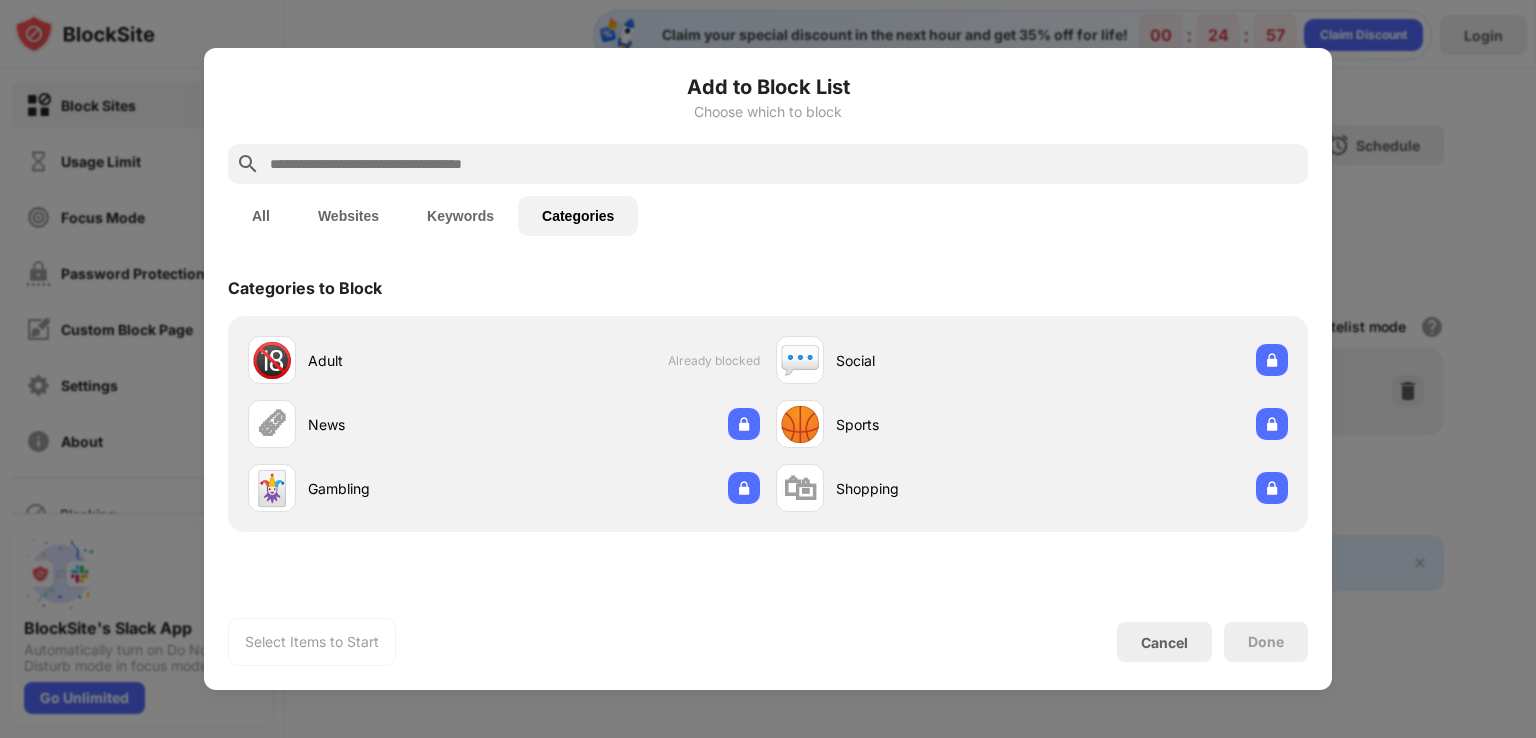 click on "Keywords" at bounding box center (460, 216) 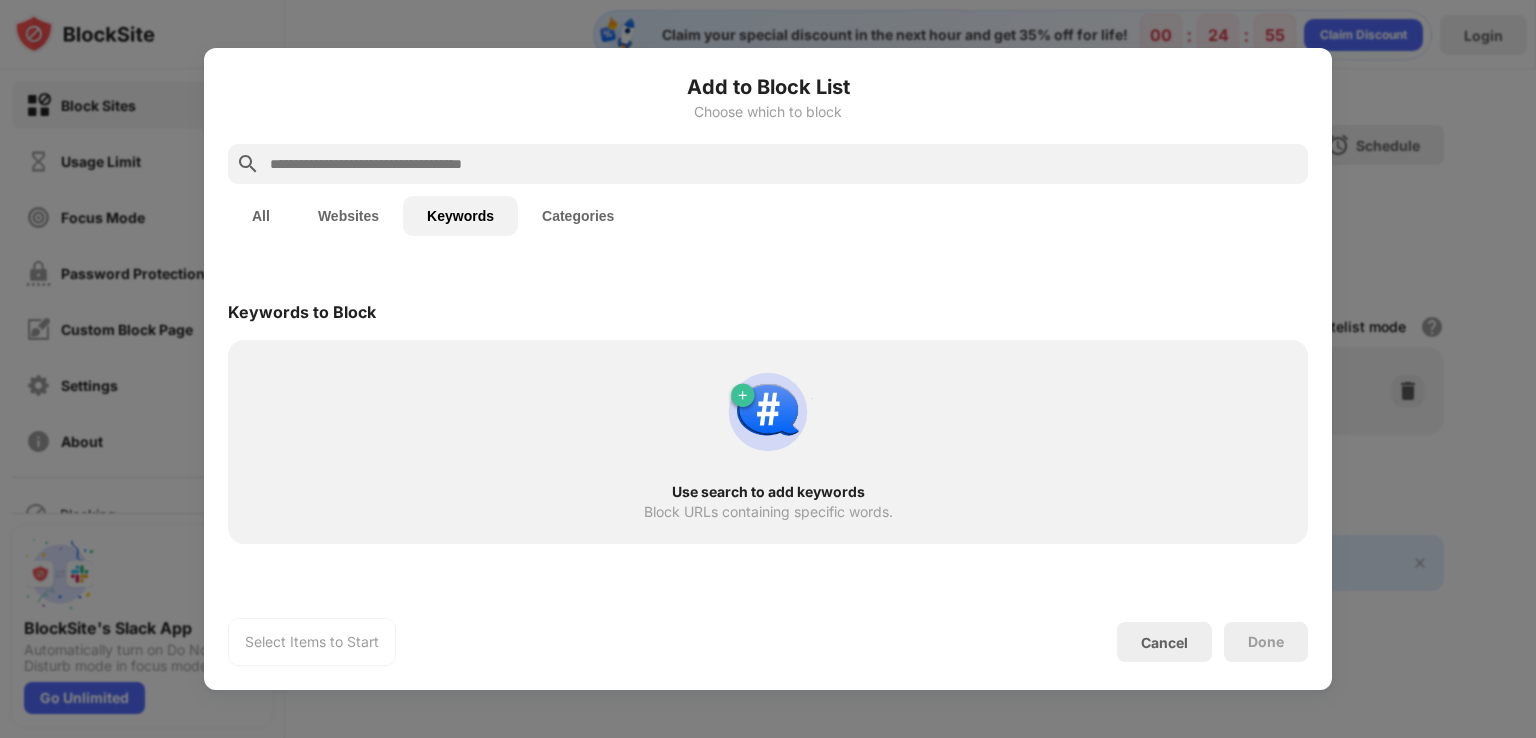 click on "Use search to add keywords Block URLs containing specific words." at bounding box center [768, 442] 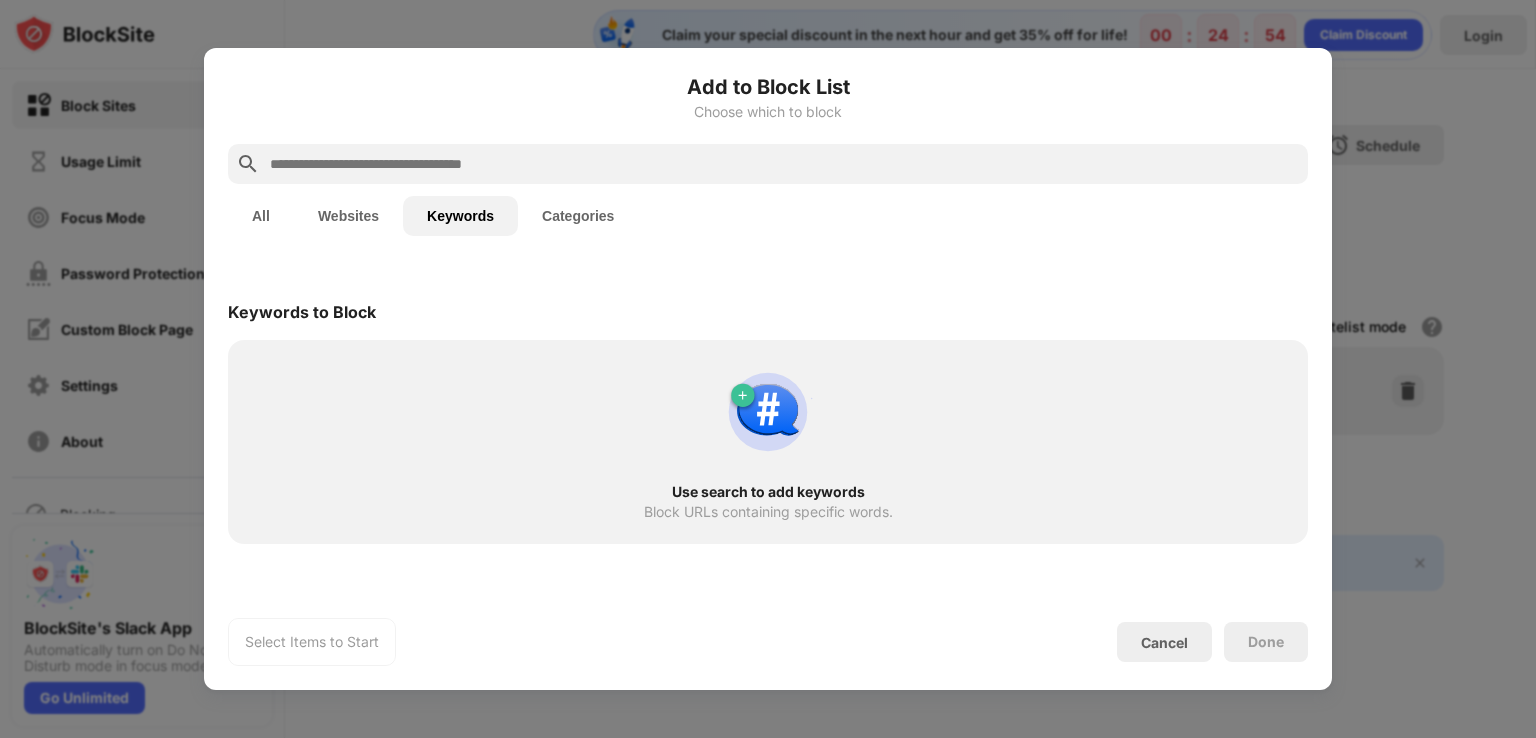click on "Use search to add keywords Block URLs containing specific words." at bounding box center (768, 442) 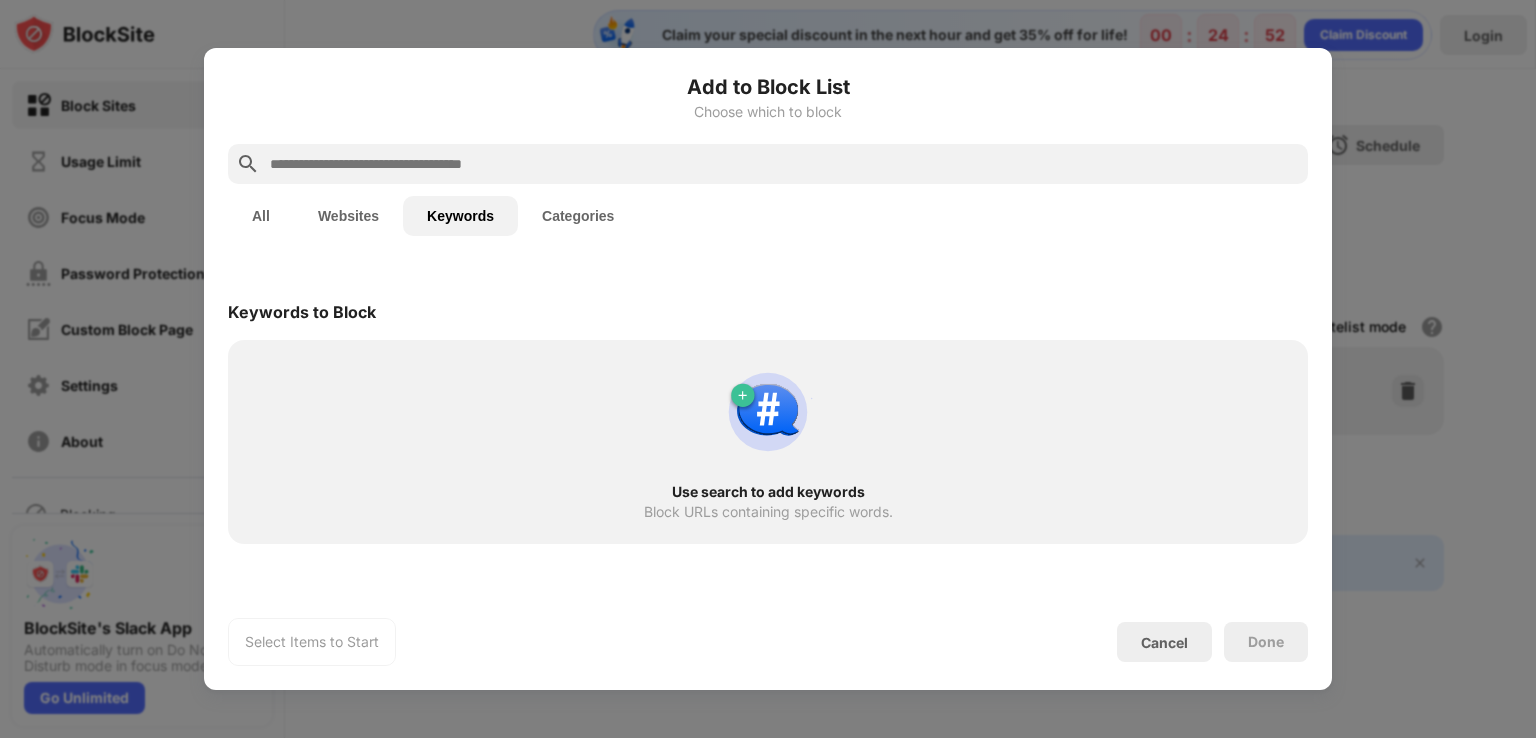 click at bounding box center (768, 412) 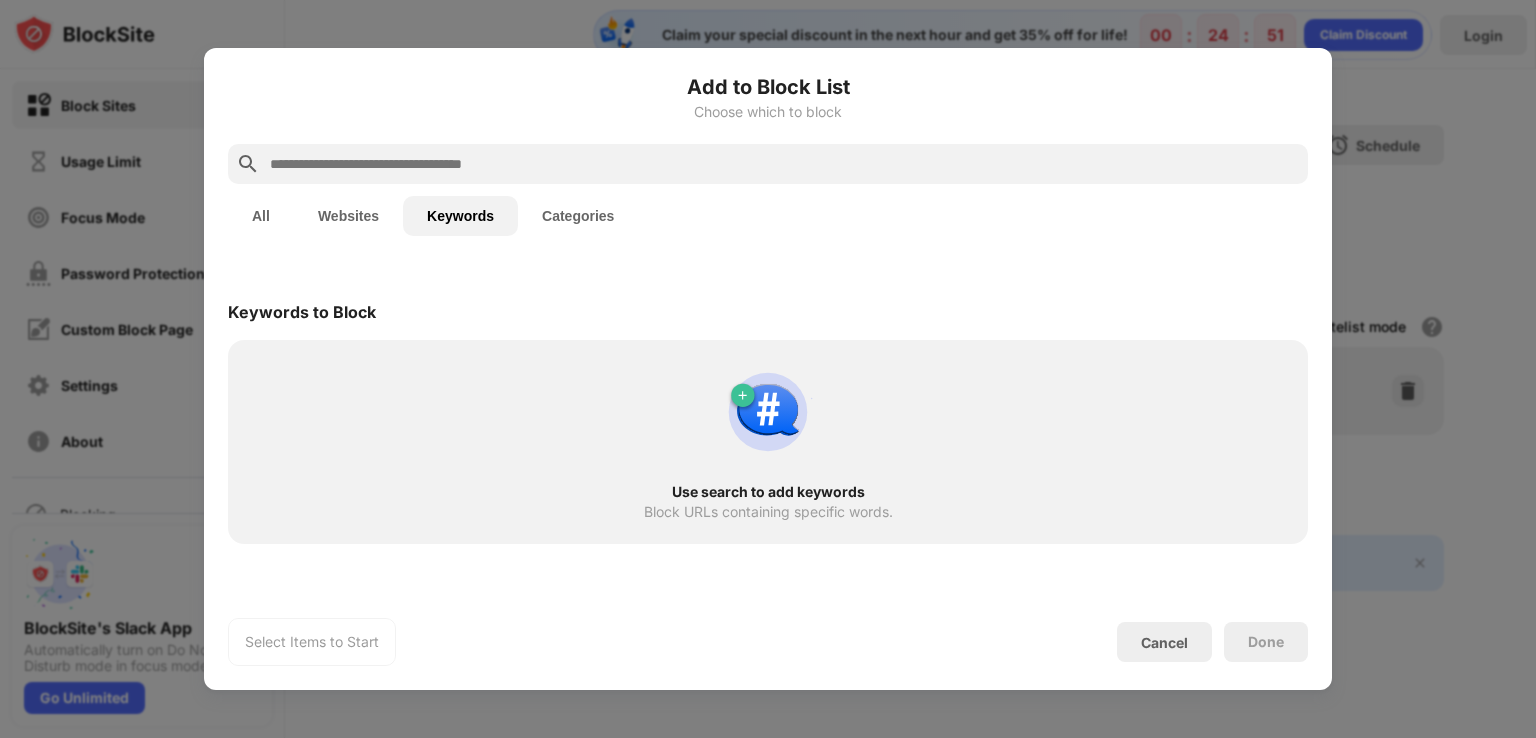 click at bounding box center [768, 412] 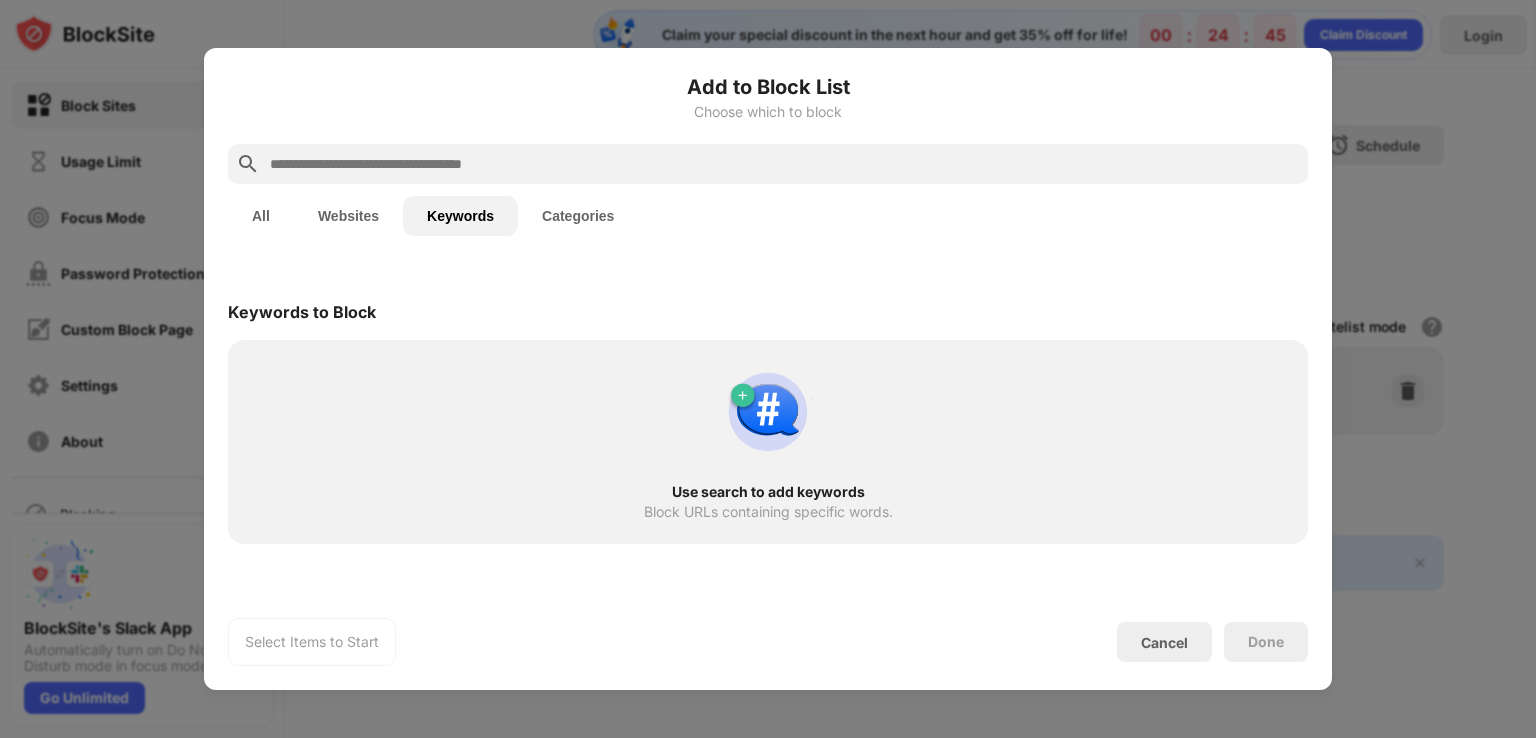 click on "Select Items to Start" at bounding box center [312, 642] 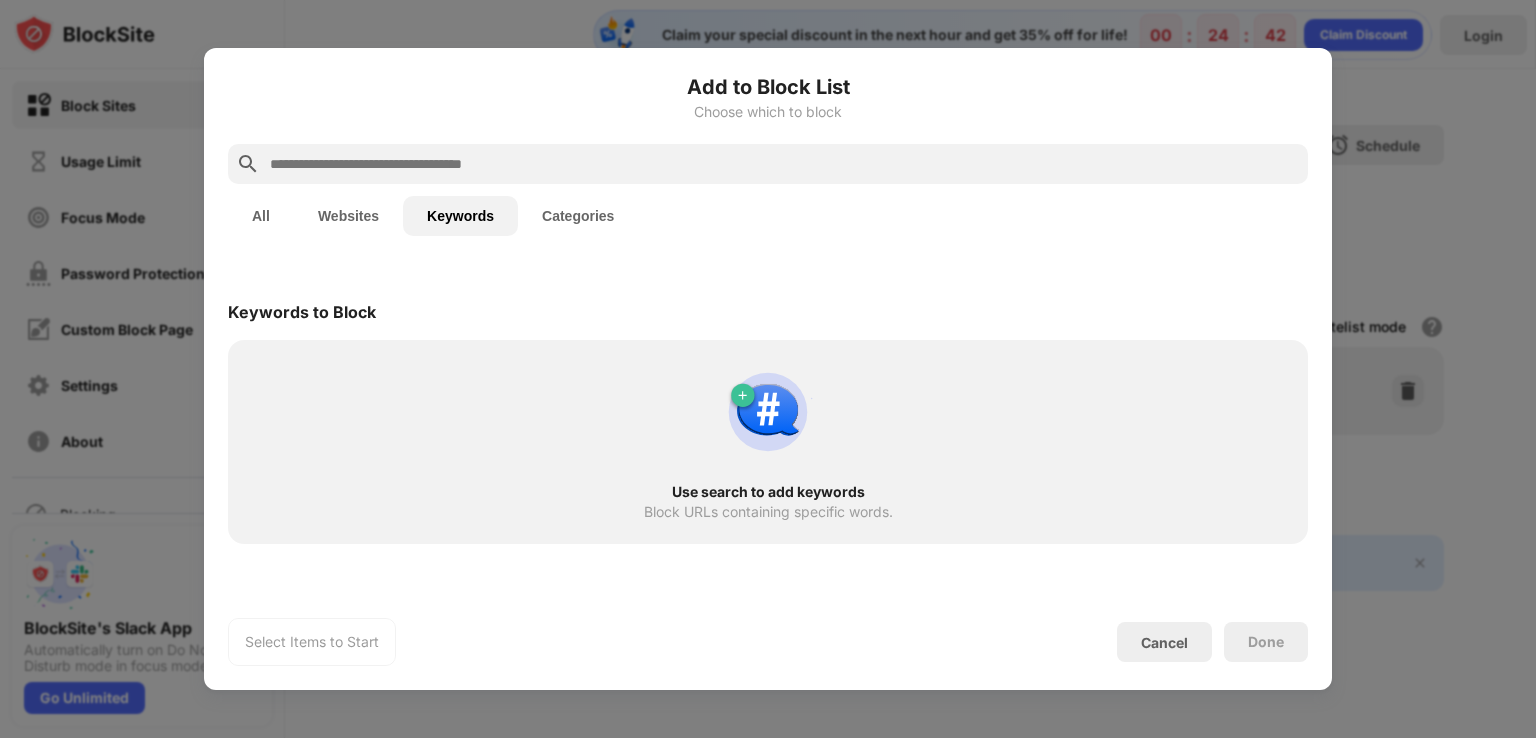 click at bounding box center (784, 164) 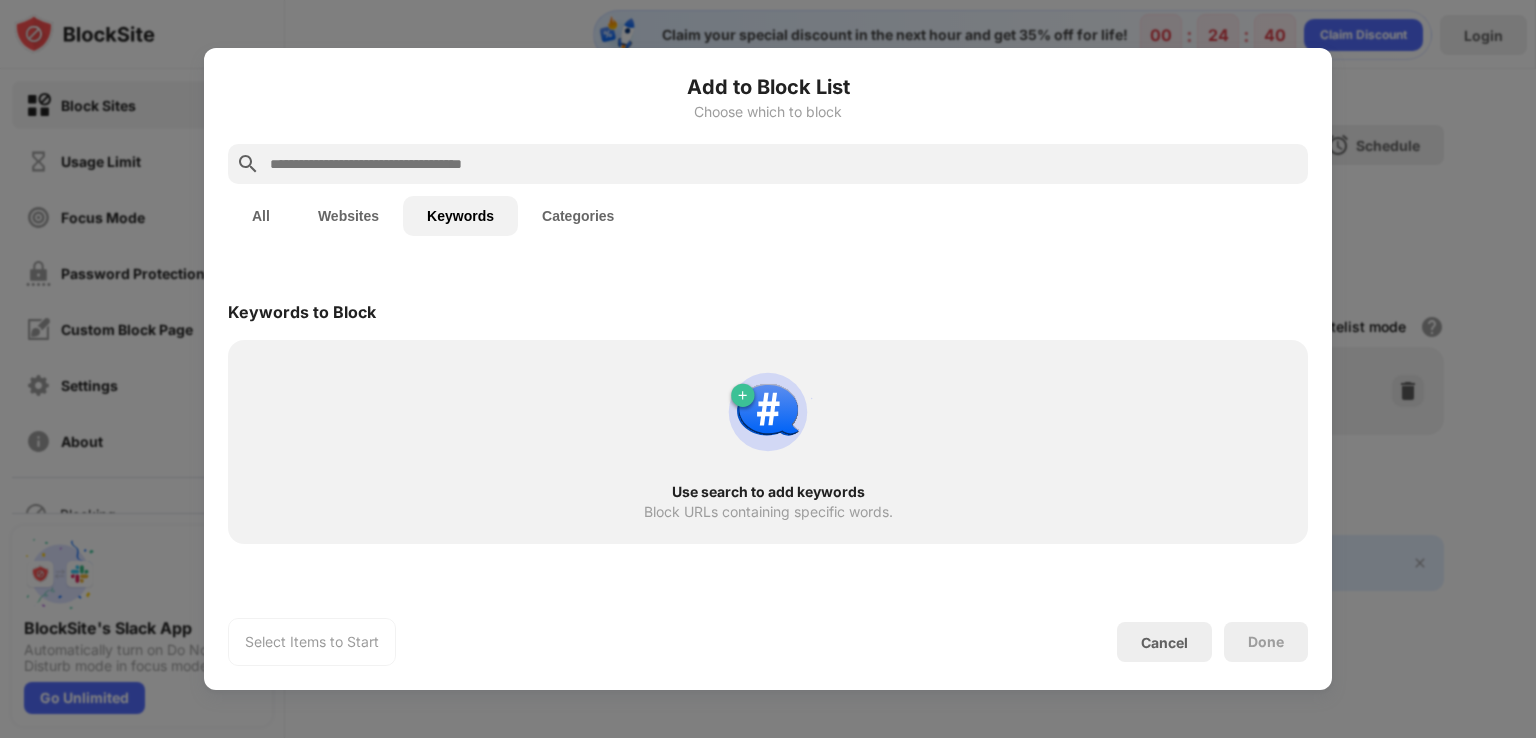 click at bounding box center (784, 164) 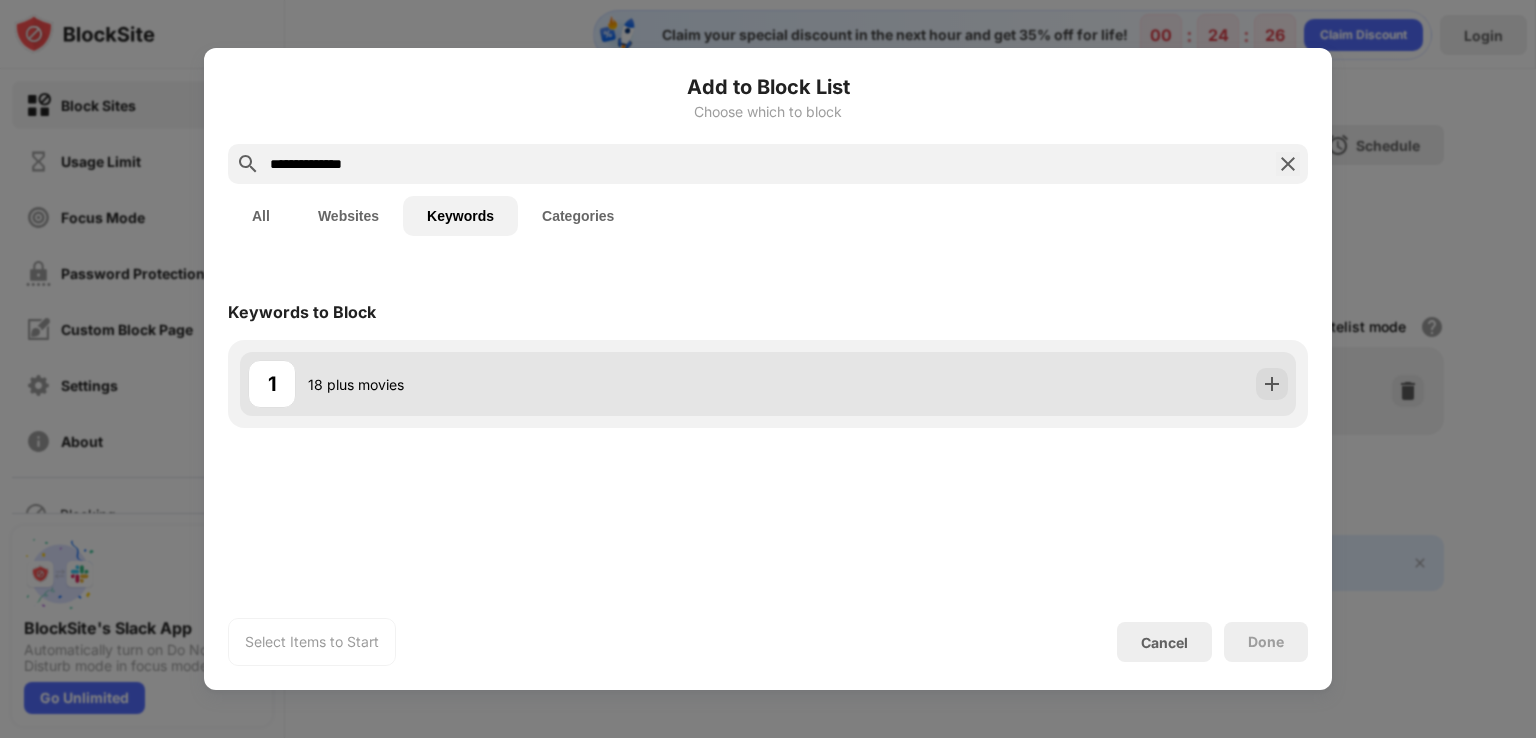 type on "**********" 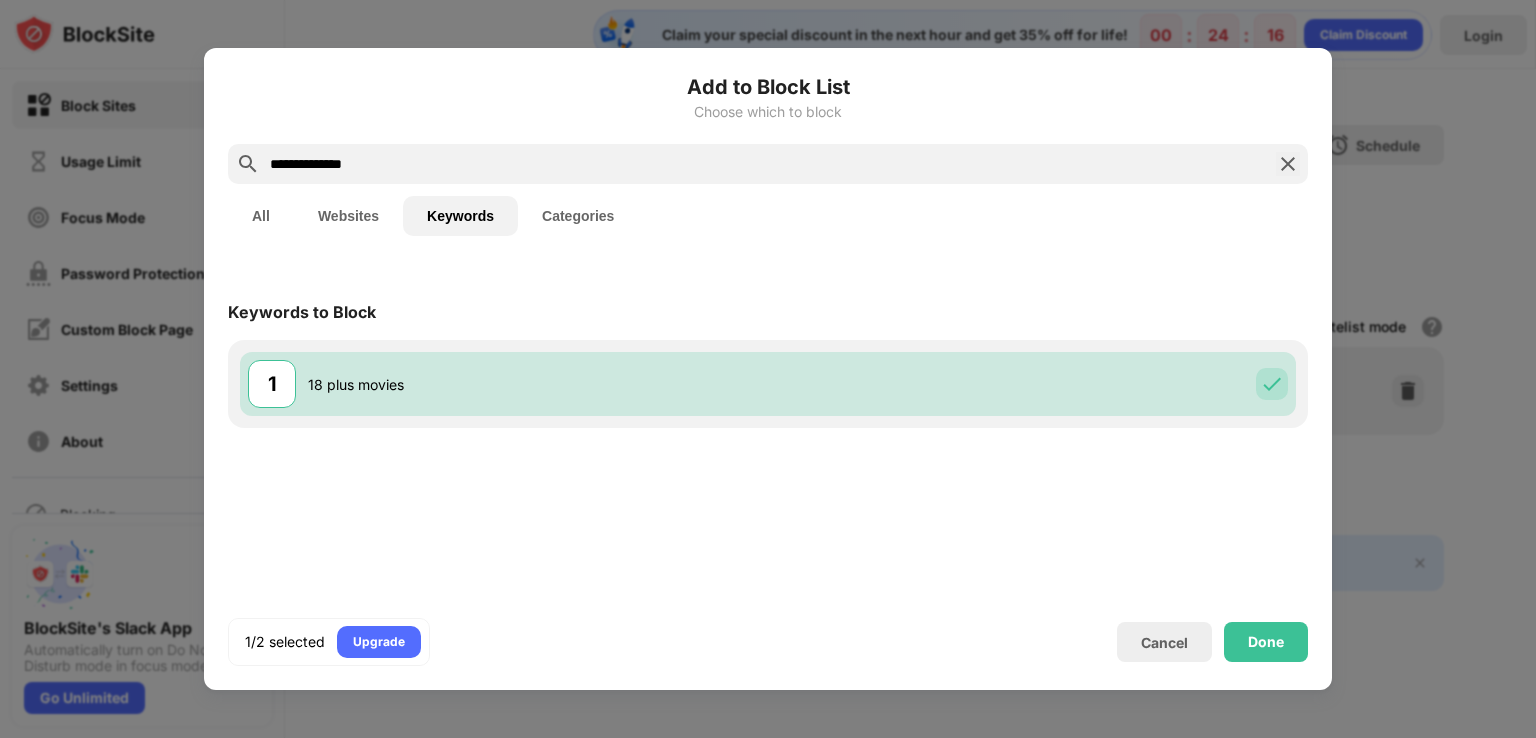 click at bounding box center [1288, 164] 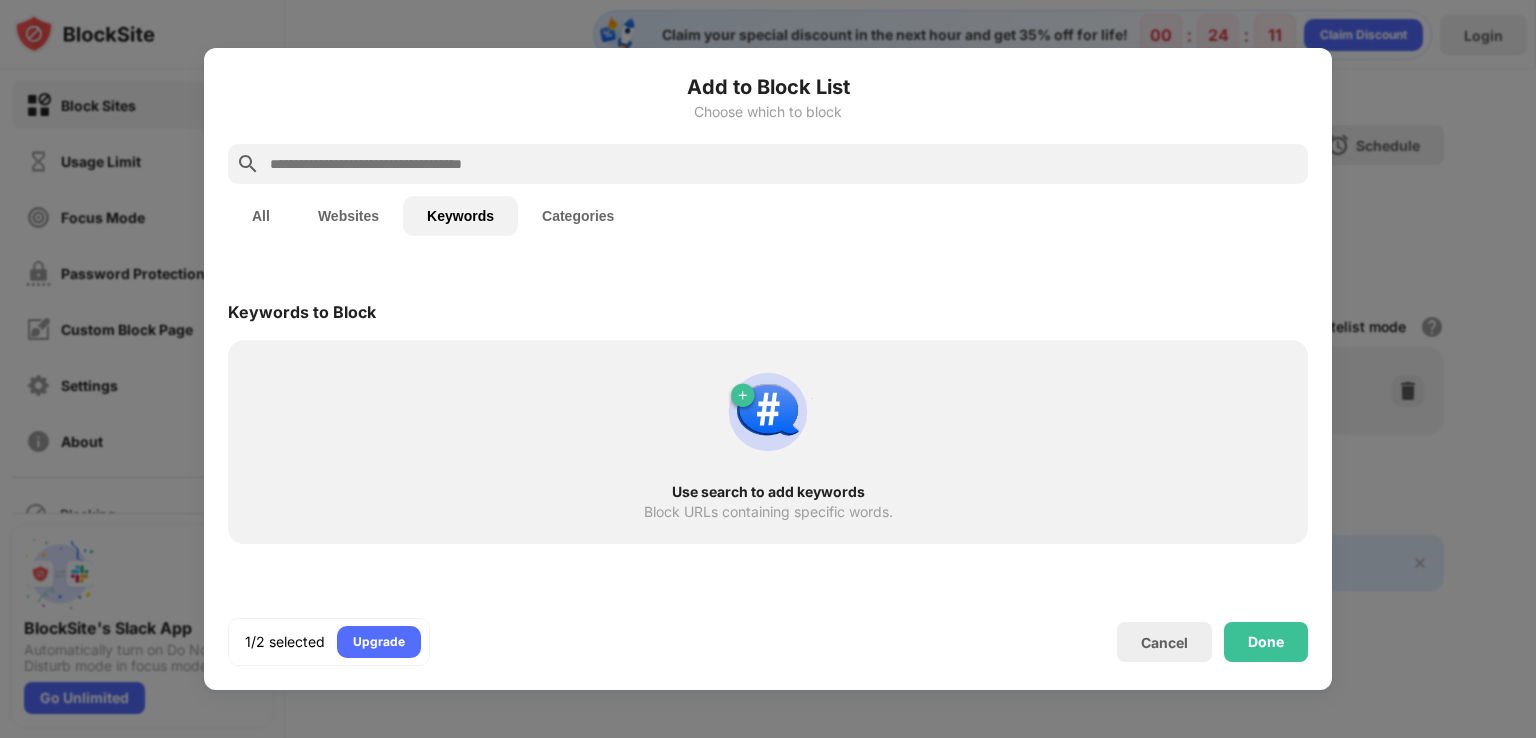 click at bounding box center (784, 164) 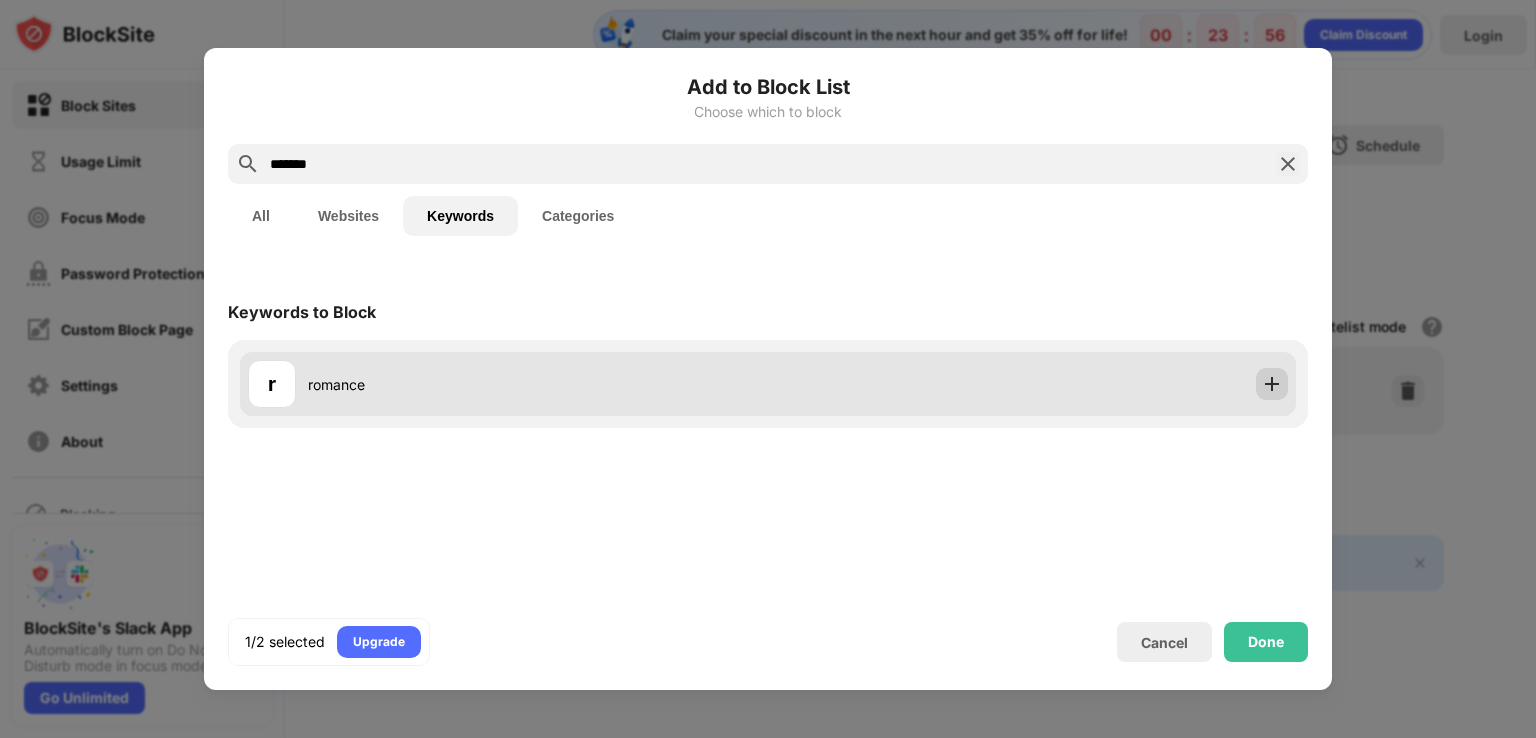 type on "*******" 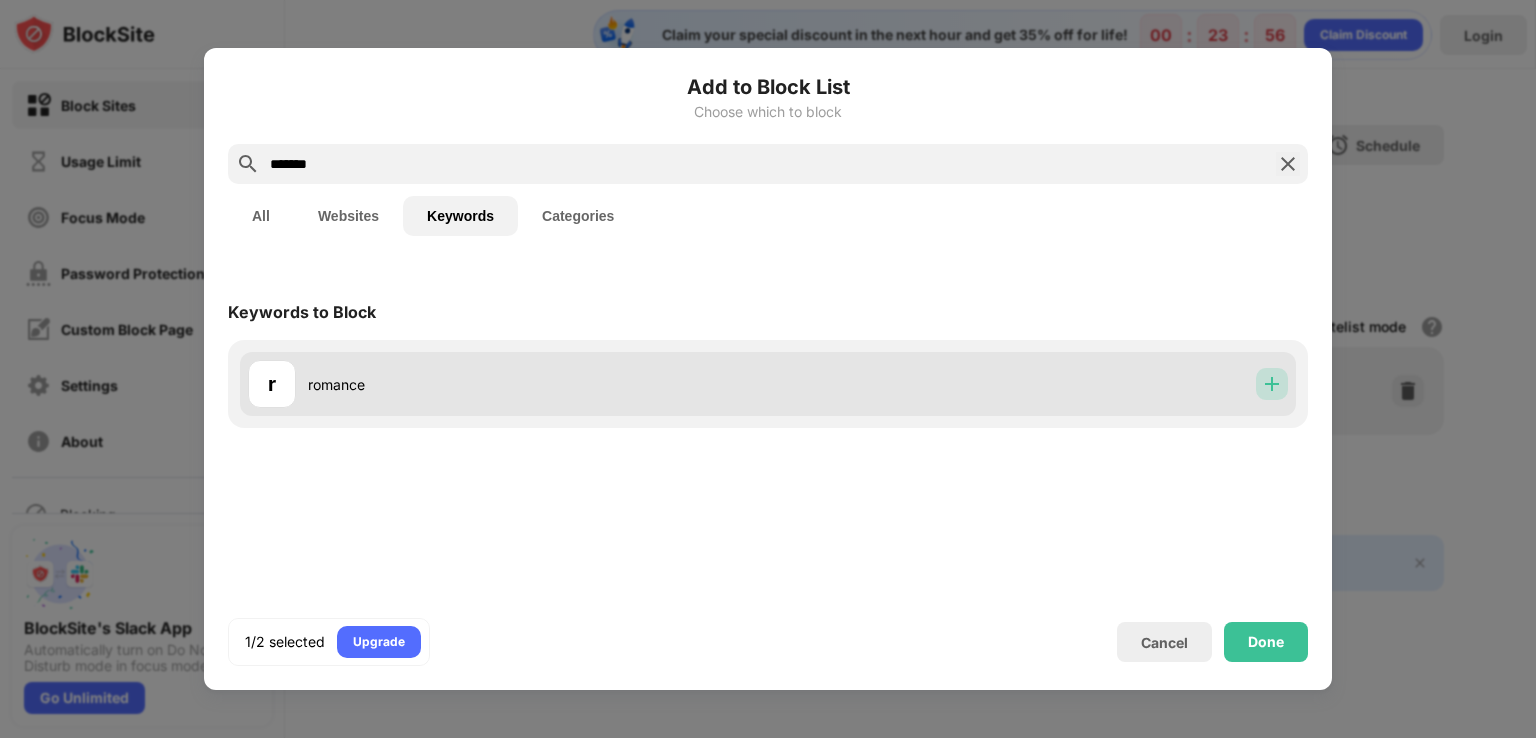 click at bounding box center [1272, 384] 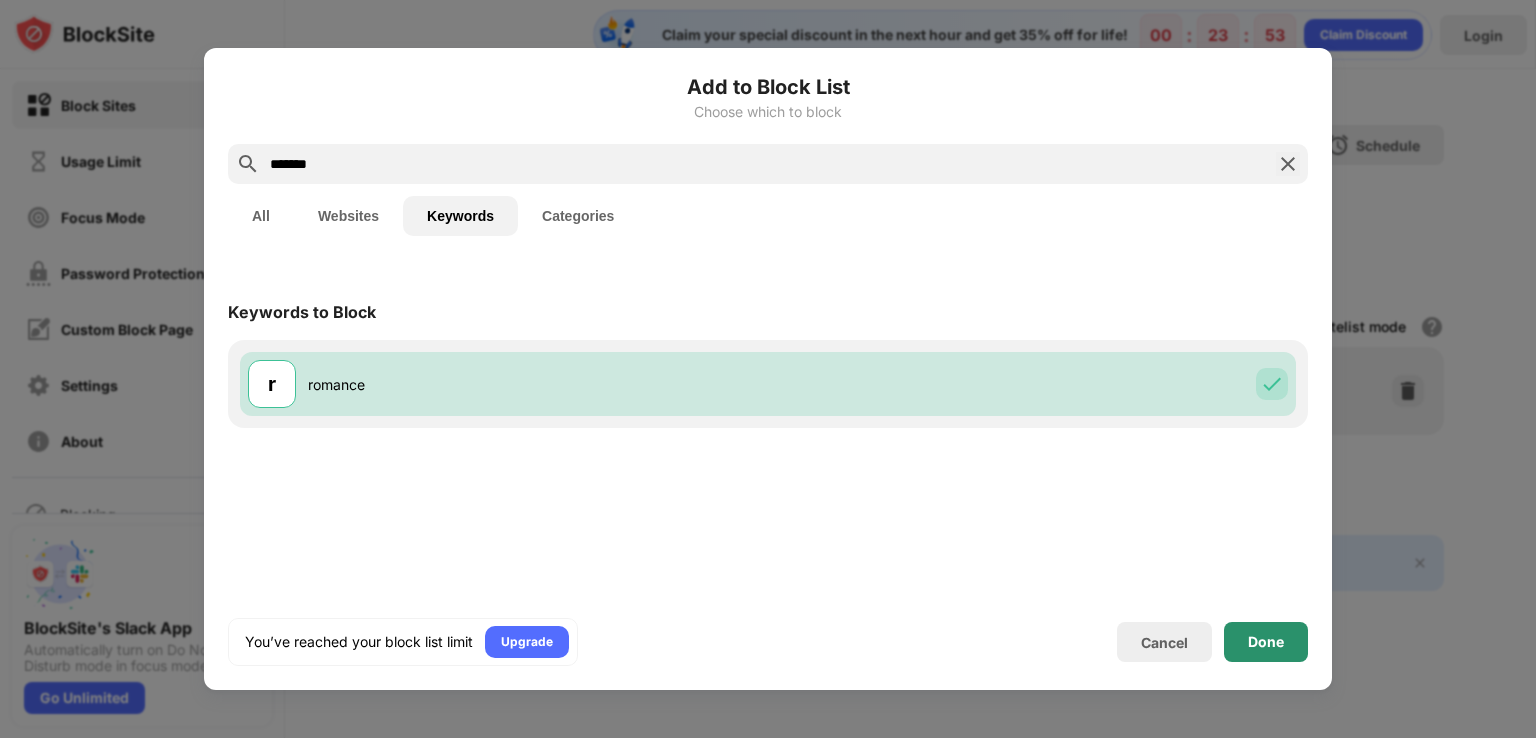 click on "Done" at bounding box center (1266, 642) 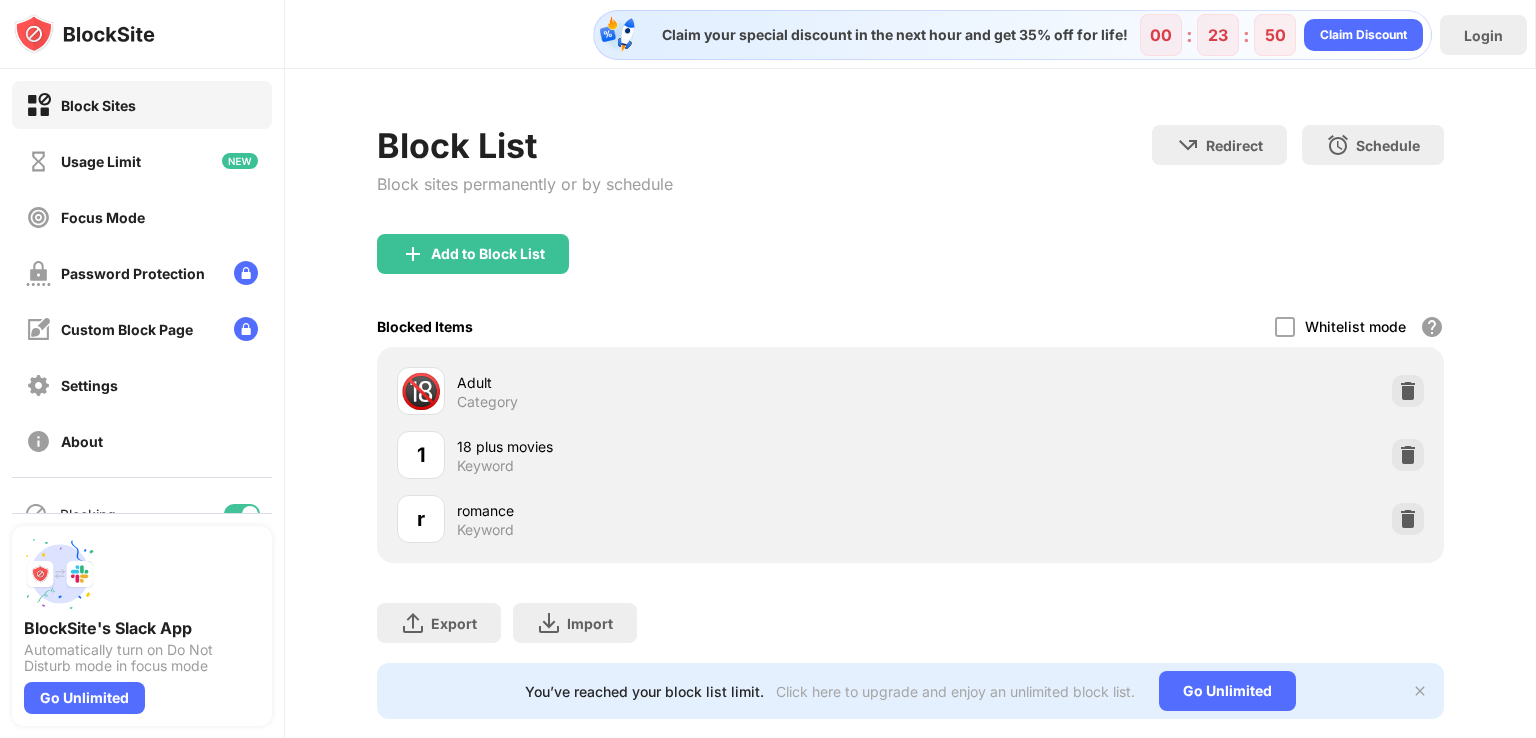 click at bounding box center (1408, 455) 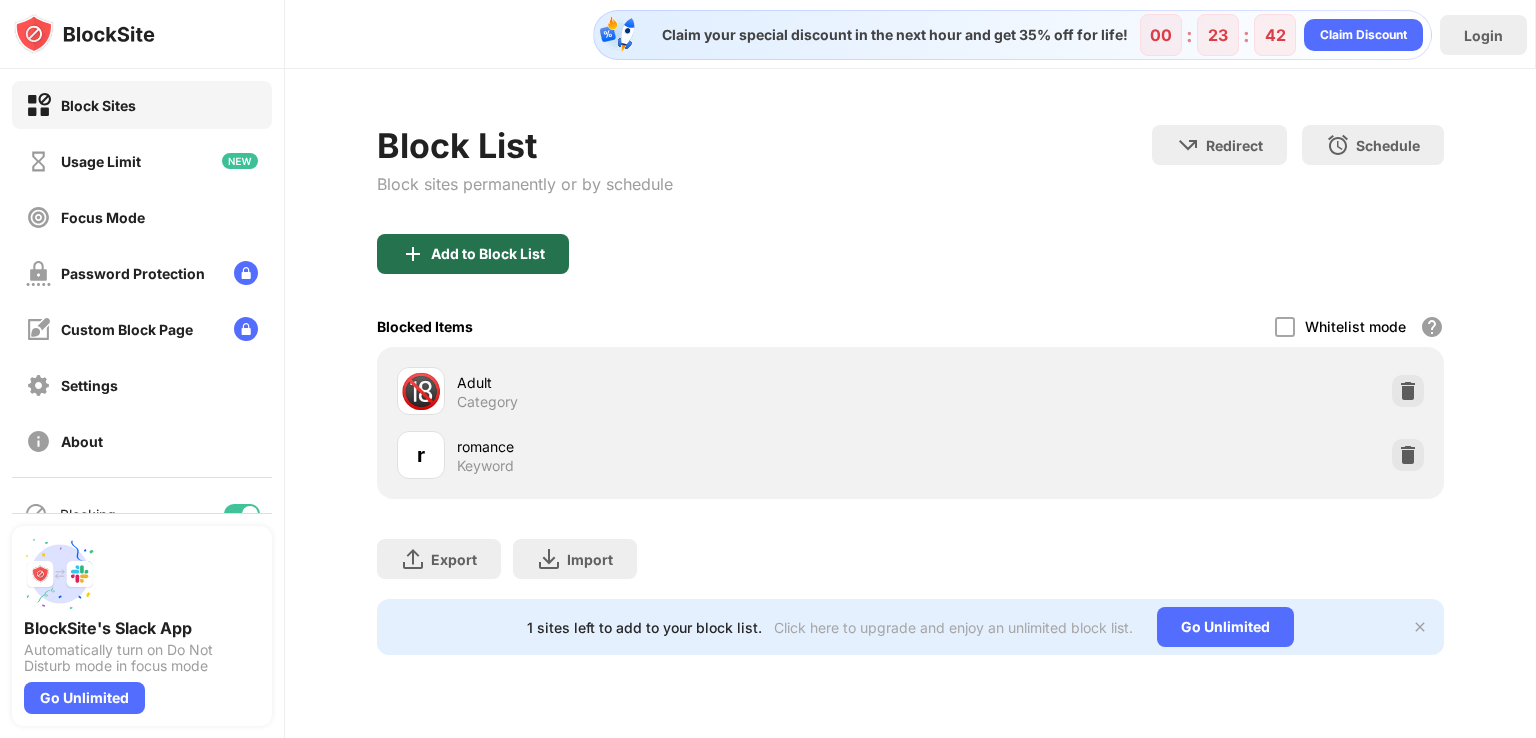 click on "Add to Block List" at bounding box center (488, 254) 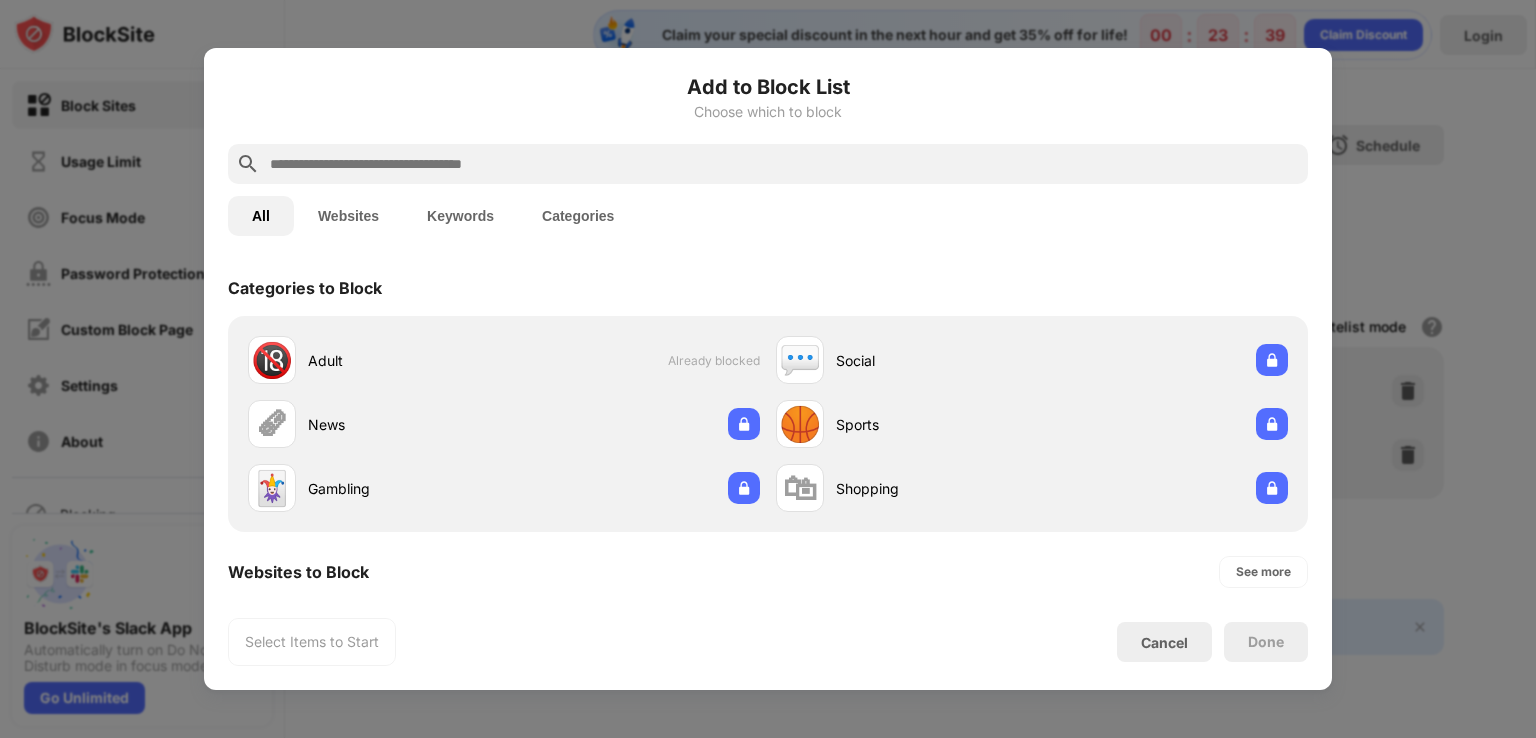 click at bounding box center [784, 164] 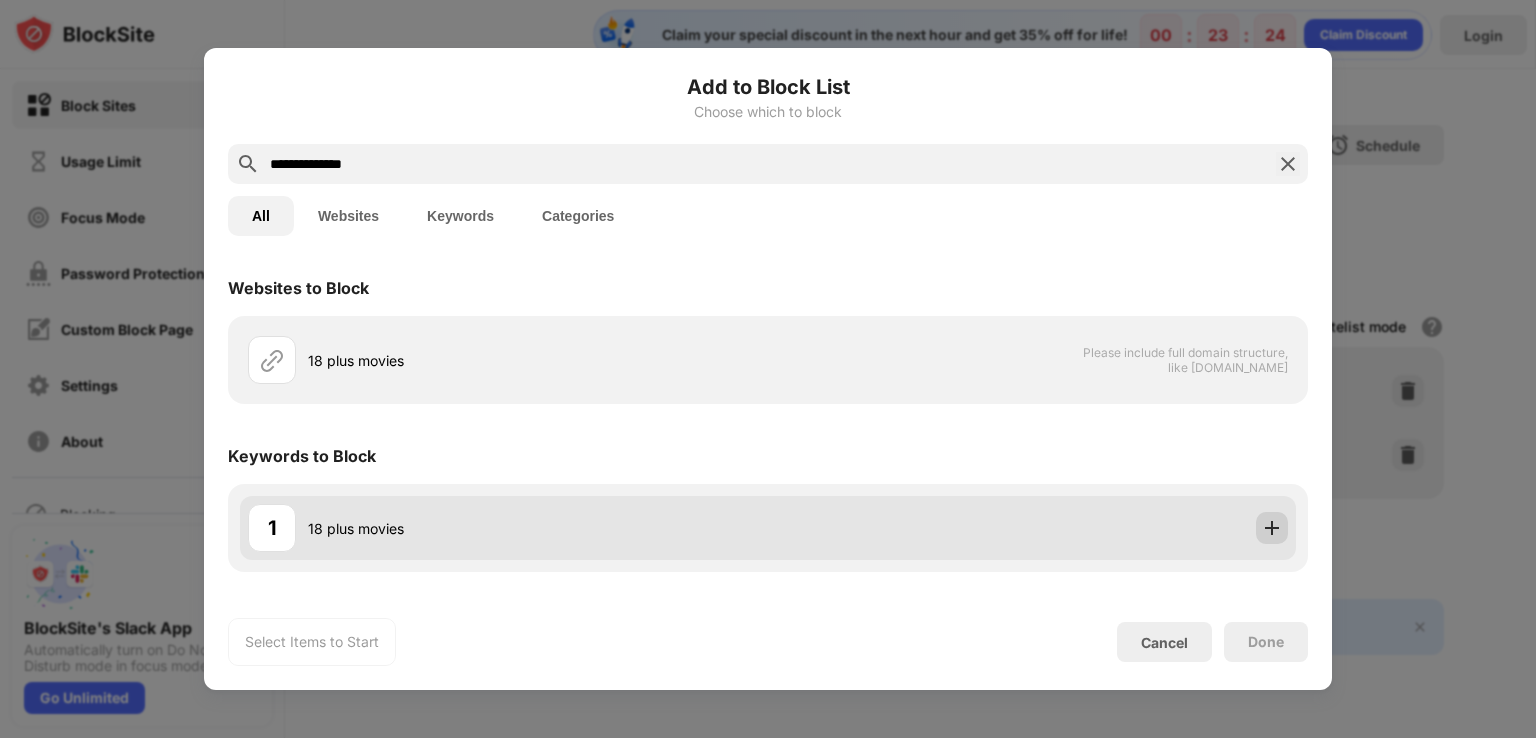 type on "**********" 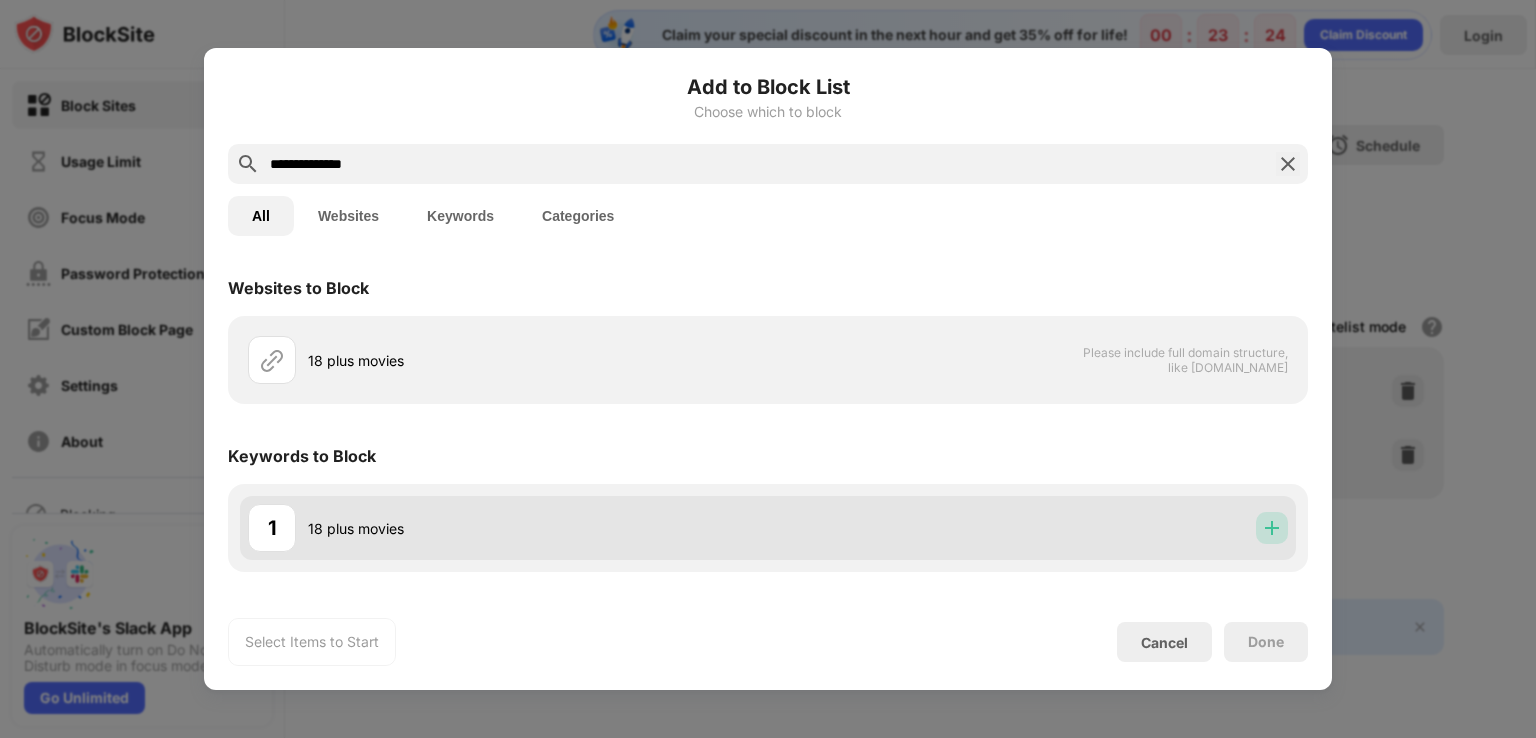 click at bounding box center (1272, 528) 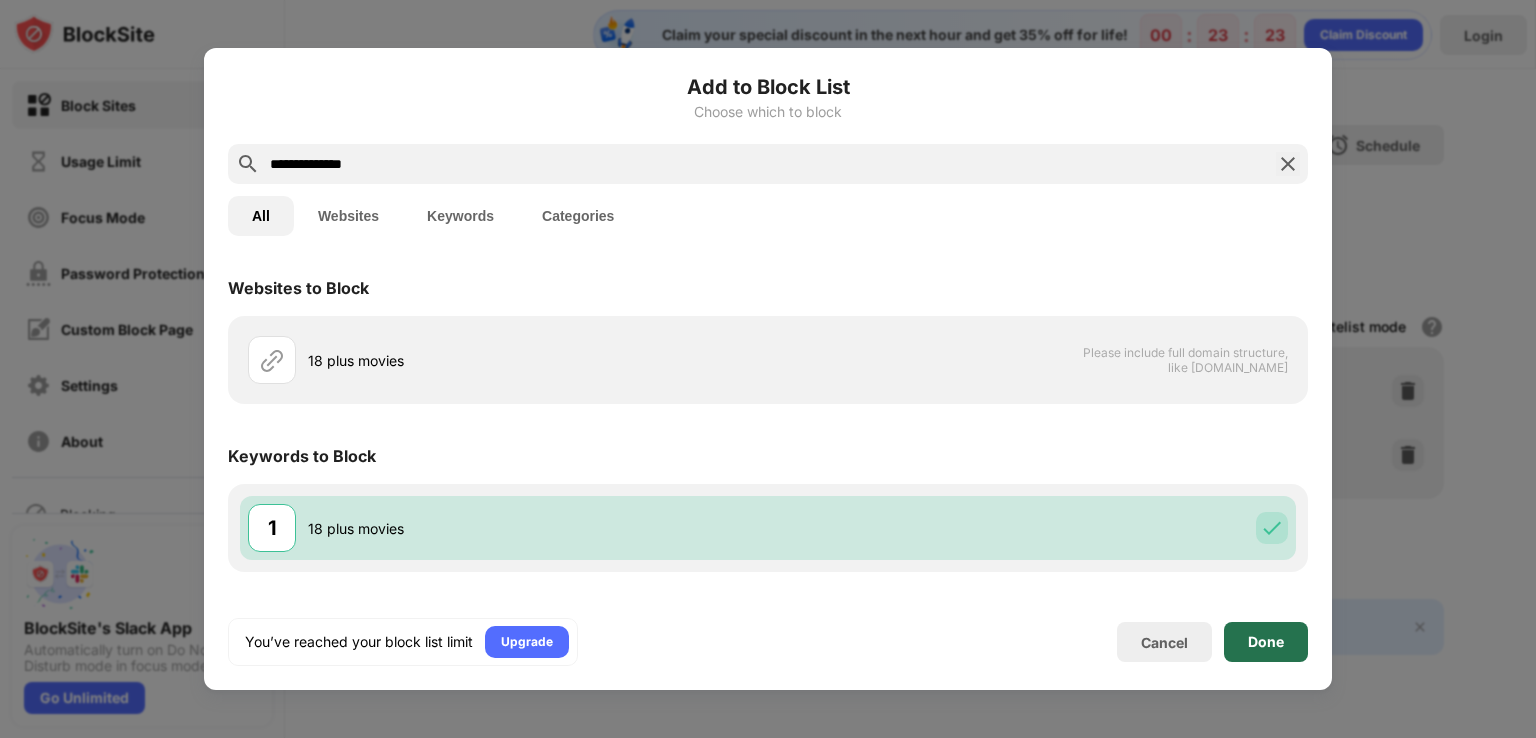 click on "Done" at bounding box center [1266, 642] 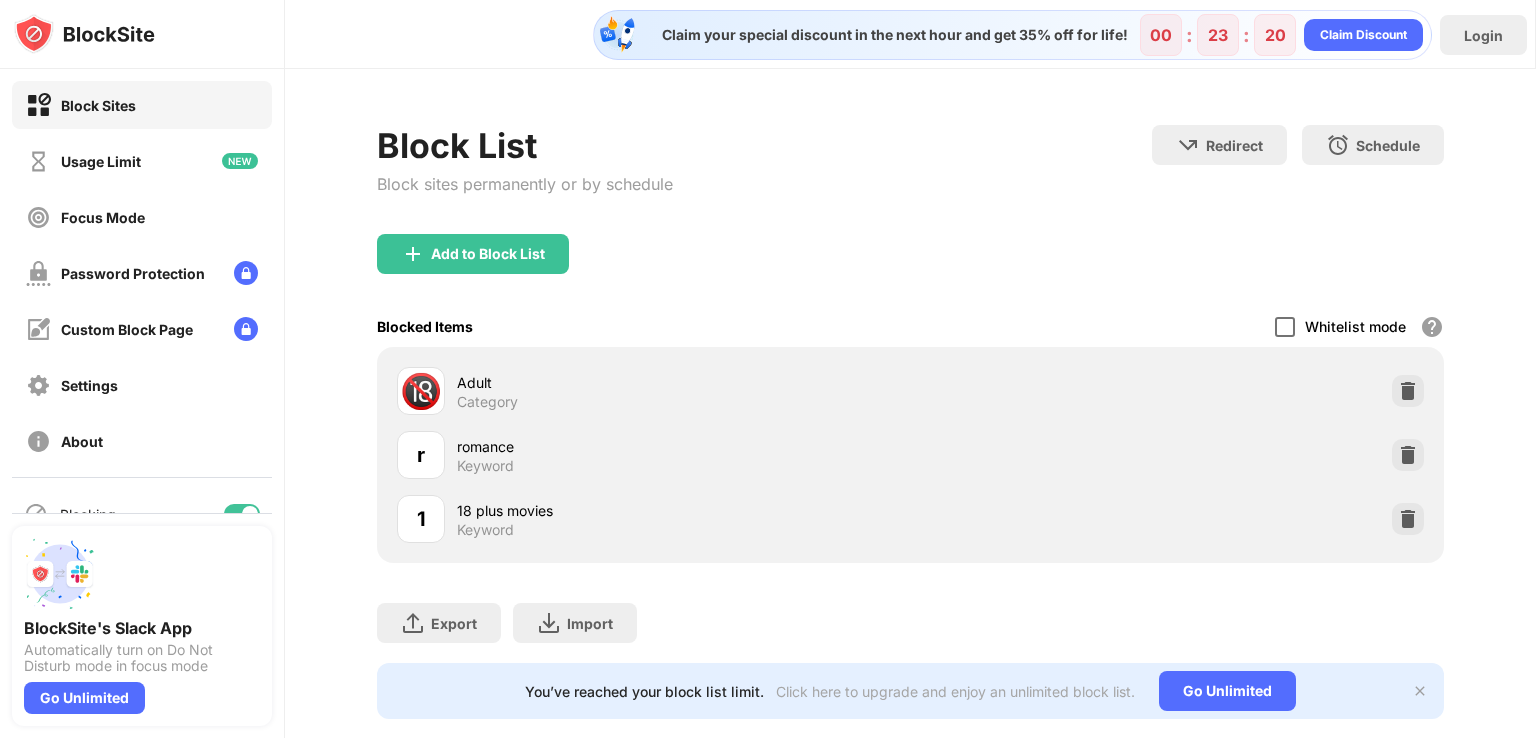 click at bounding box center [1285, 327] 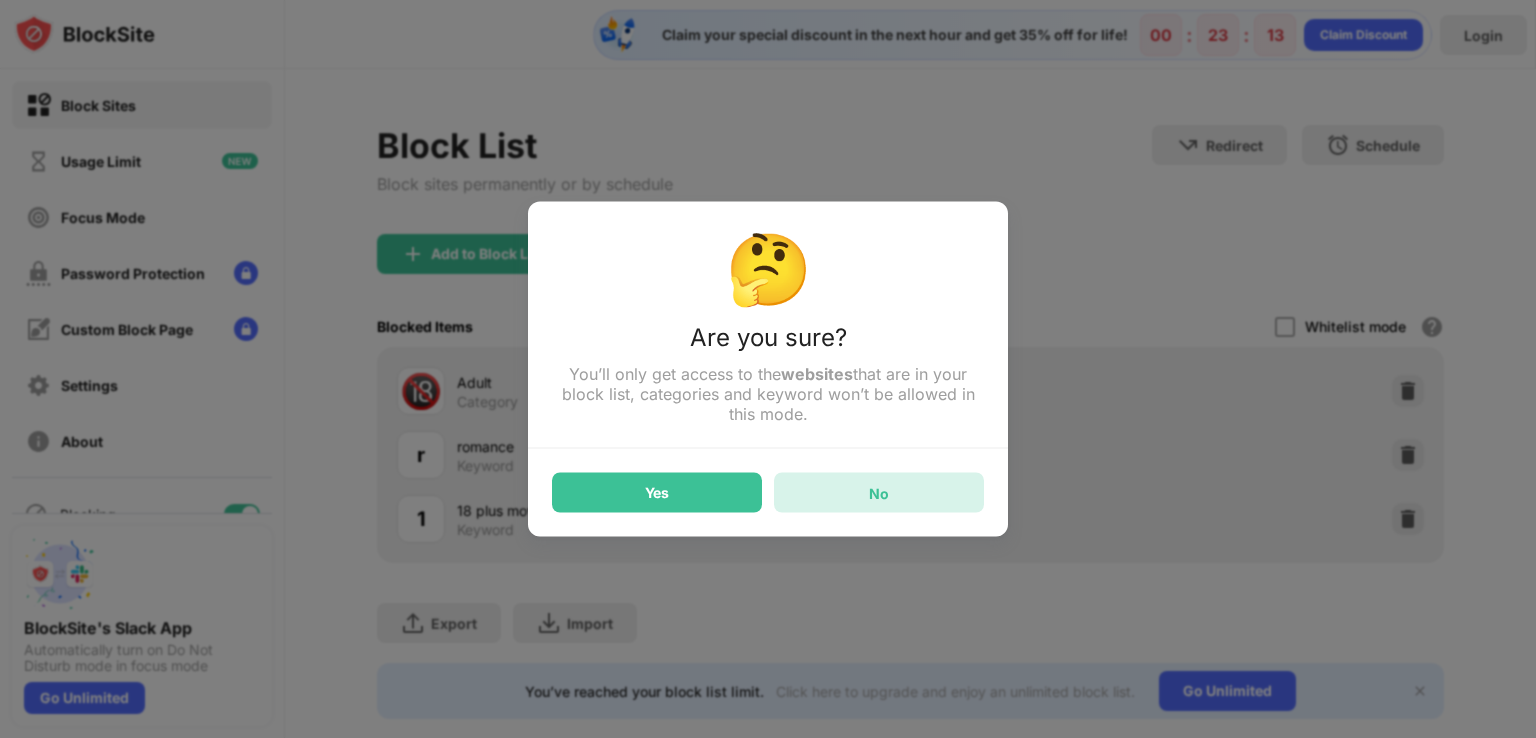 click on "No" at bounding box center [879, 493] 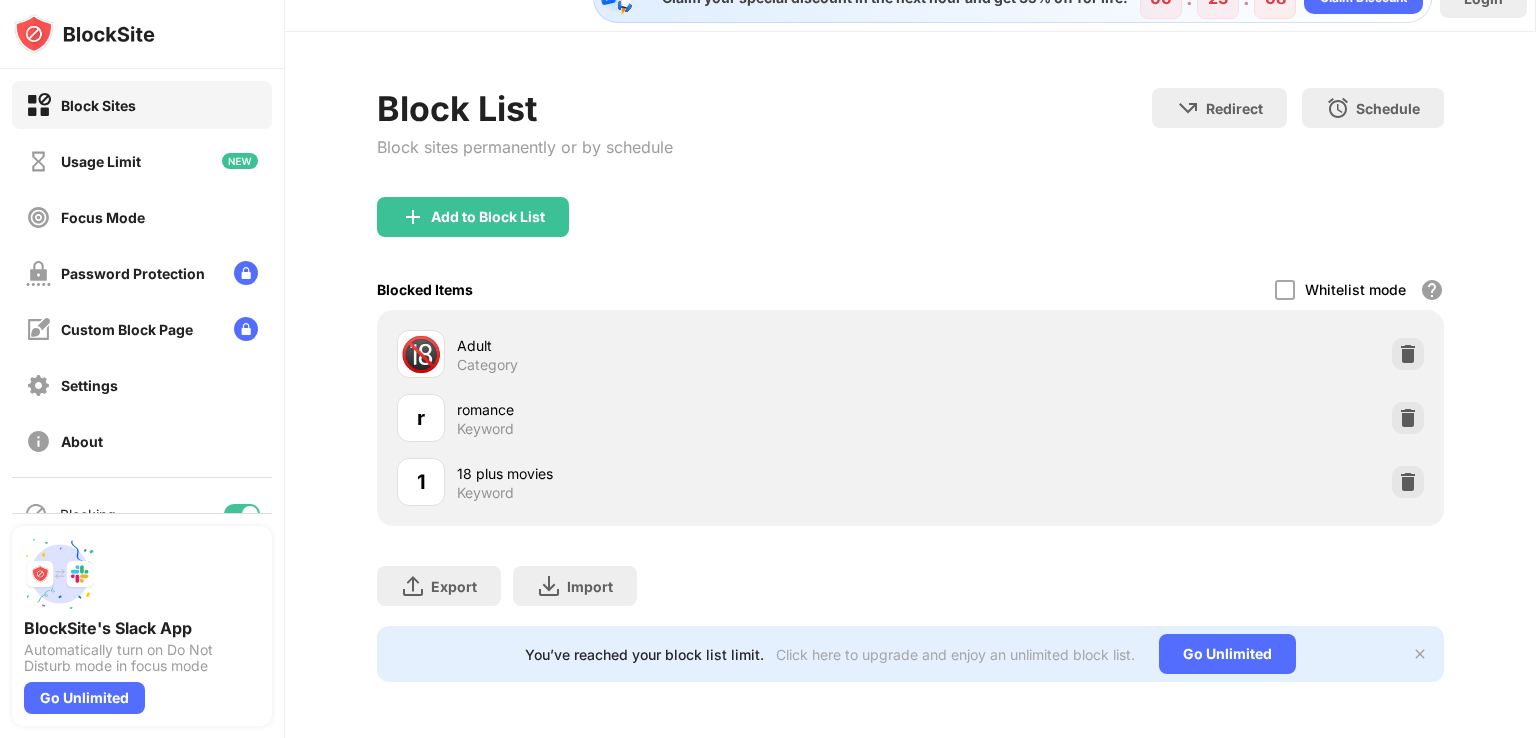 scroll, scrollTop: 51, scrollLeft: 15, axis: both 